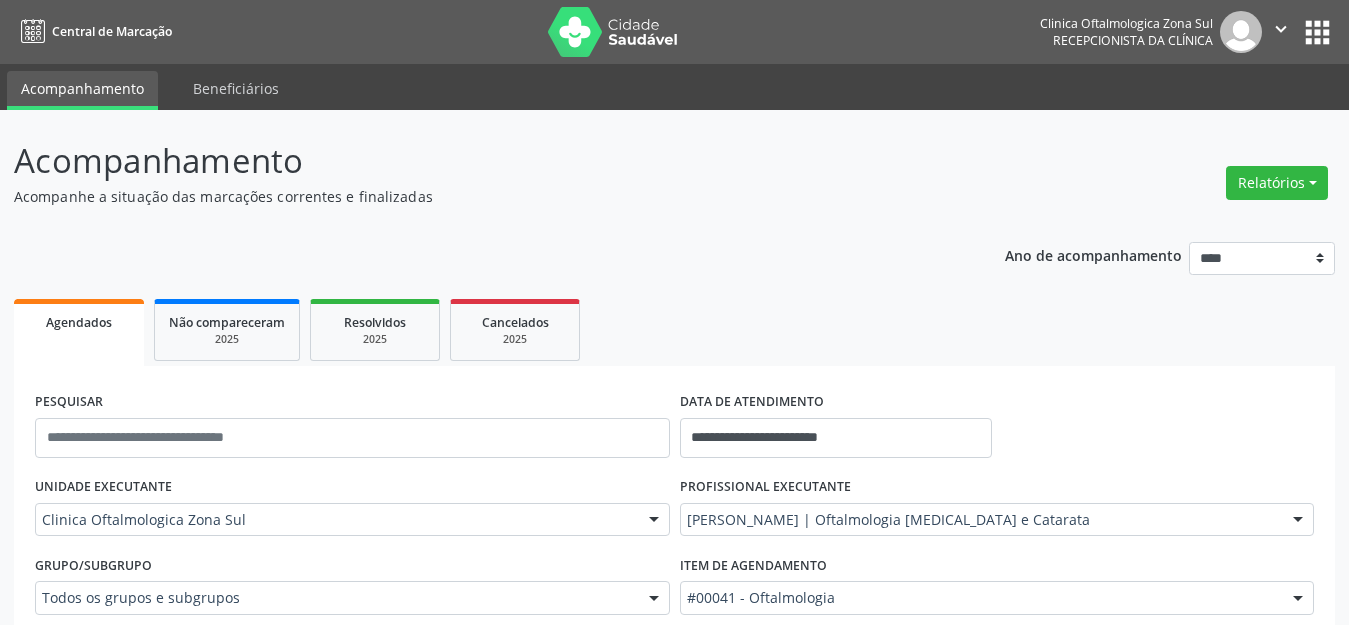 scroll, scrollTop: 150, scrollLeft: 0, axis: vertical 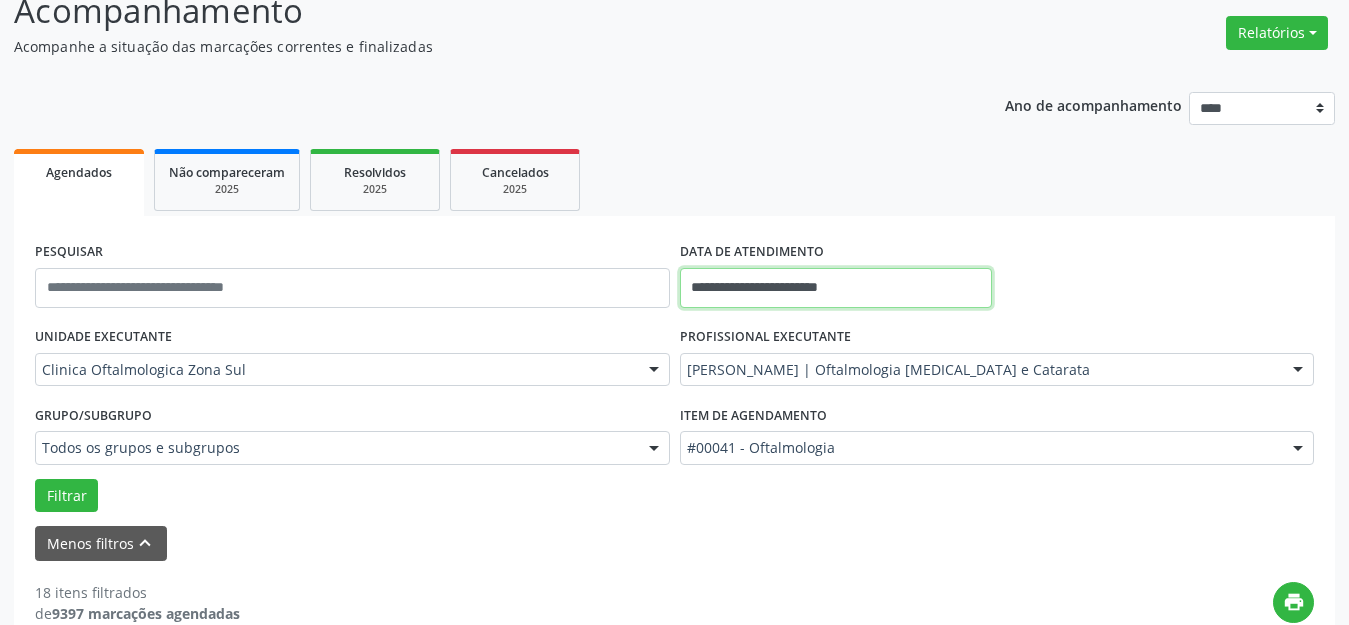 click on "**********" at bounding box center (836, 288) 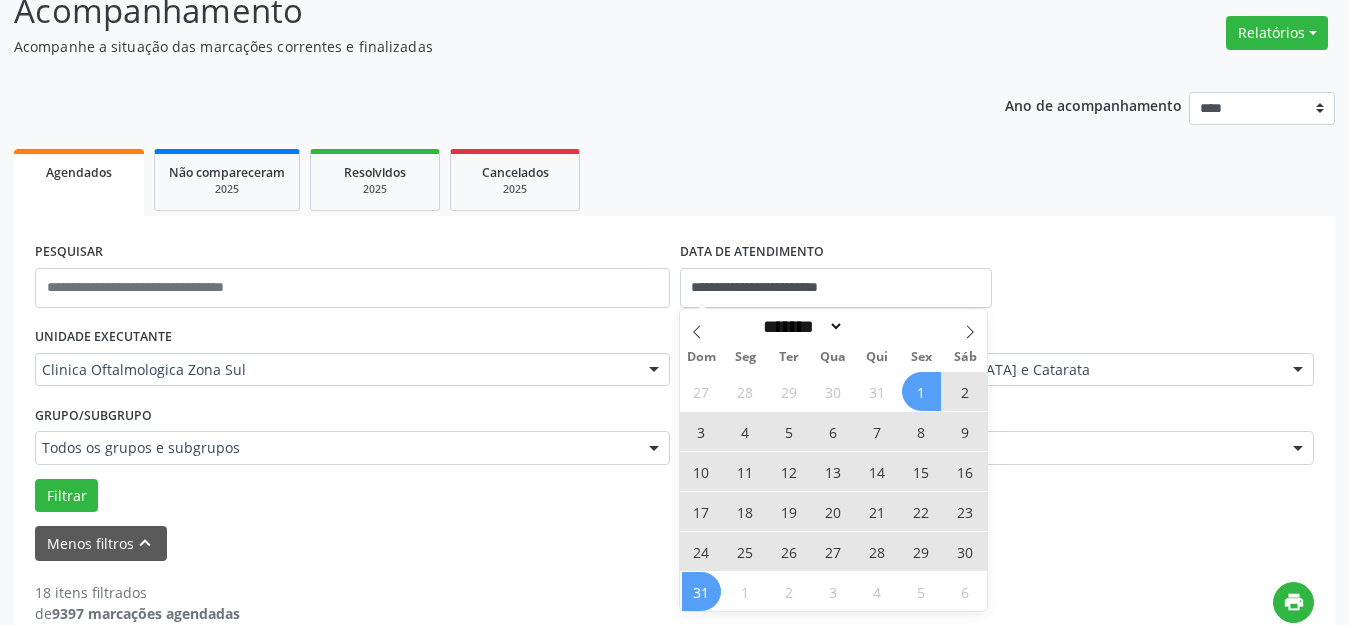 drag, startPoint x: 1122, startPoint y: 278, endPoint x: 1100, endPoint y: 316, distance: 43.908997 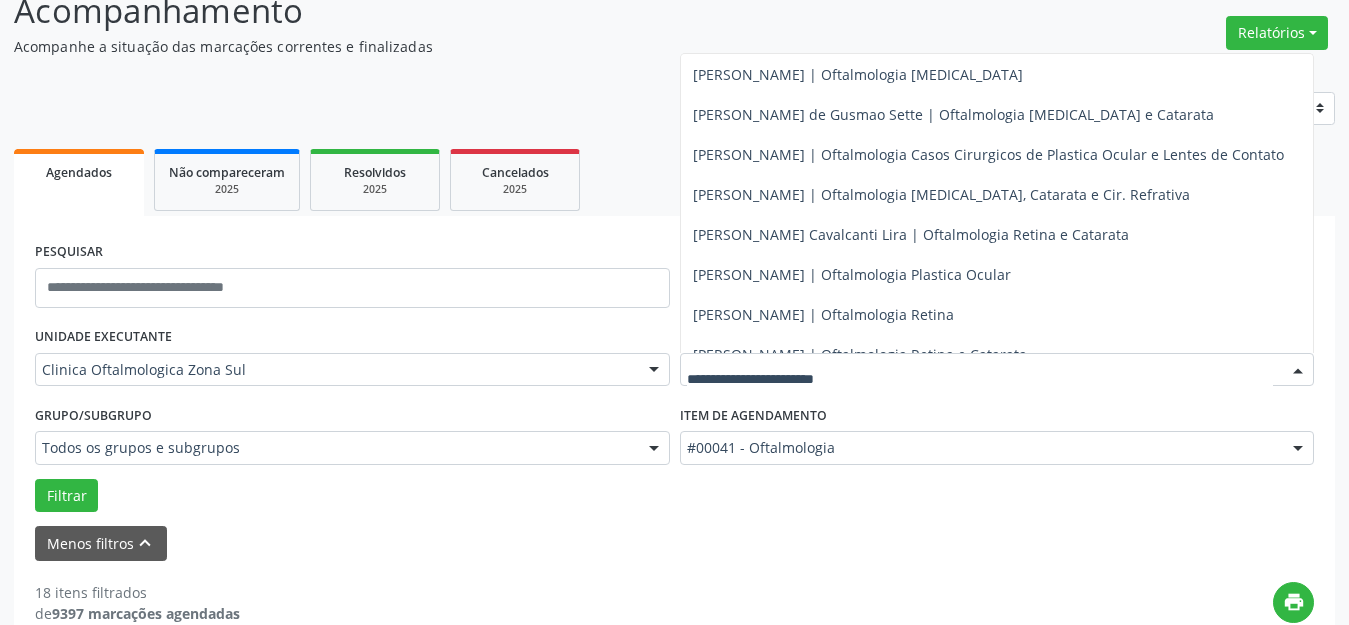 scroll, scrollTop: 198, scrollLeft: 0, axis: vertical 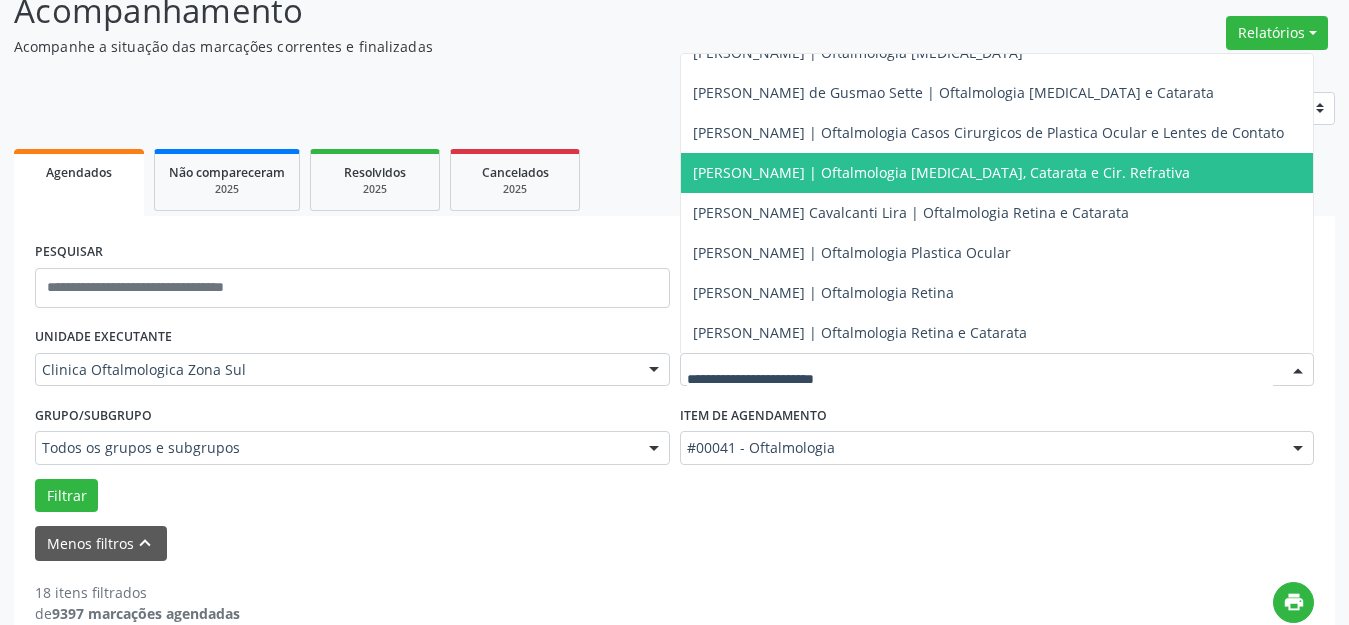 click on "[PERSON_NAME] | Oftalmologia [MEDICAL_DATA], Catarata e Cir. Refrativa" at bounding box center [941, 172] 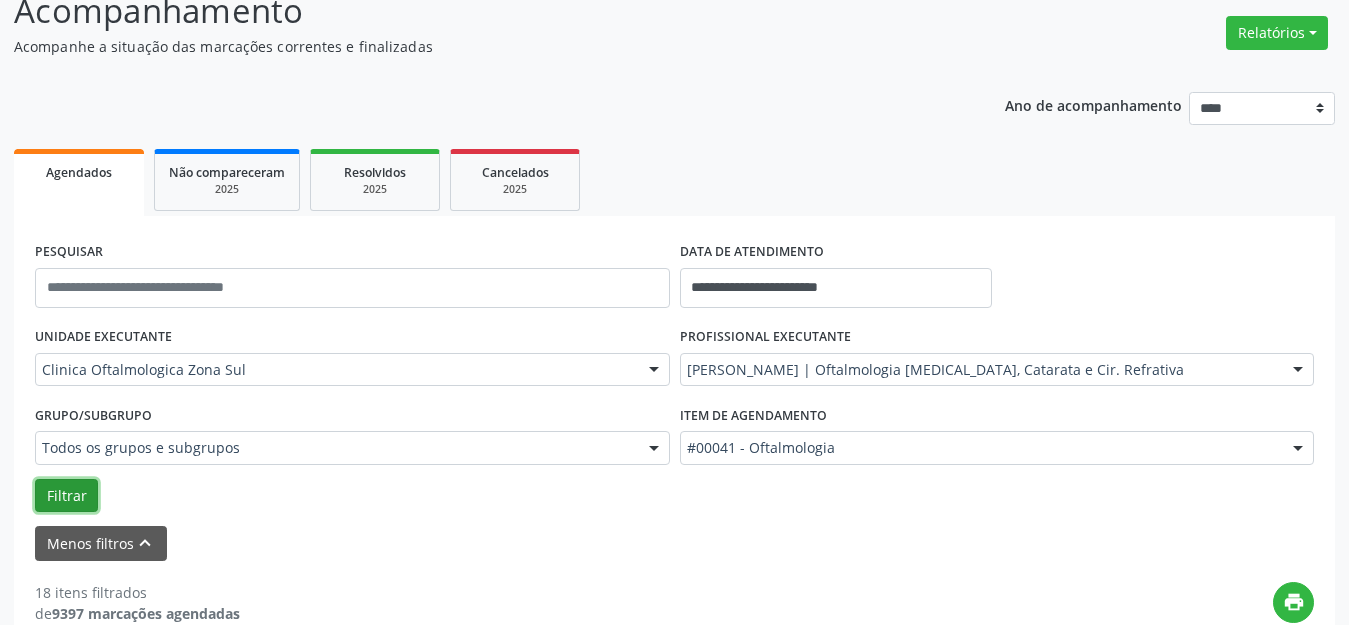 click on "Filtrar" at bounding box center [66, 496] 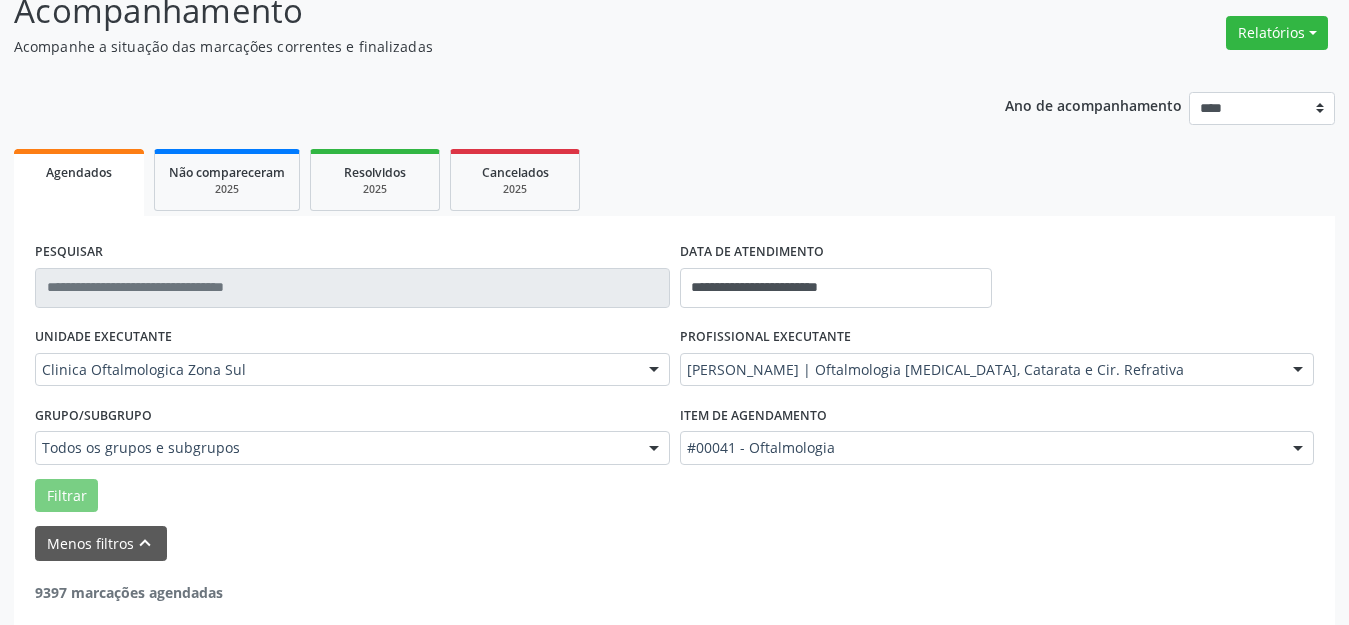 click on "Filtrar" at bounding box center (66, 496) 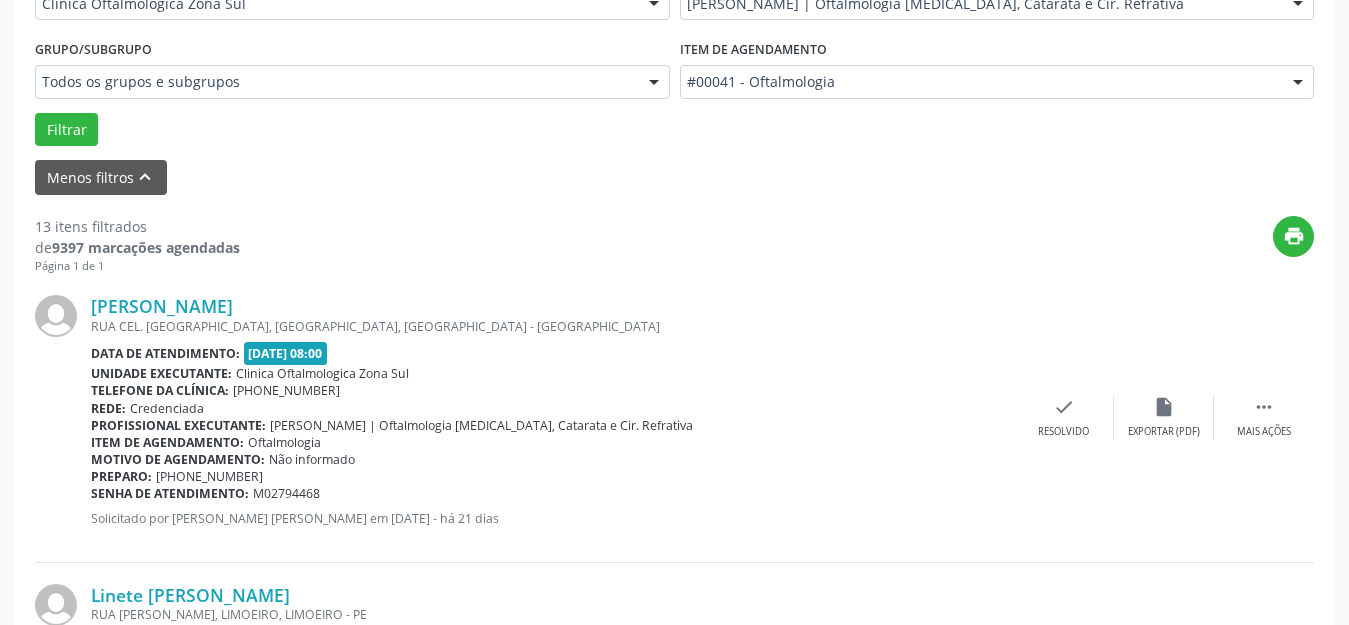 scroll, scrollTop: 0, scrollLeft: 0, axis: both 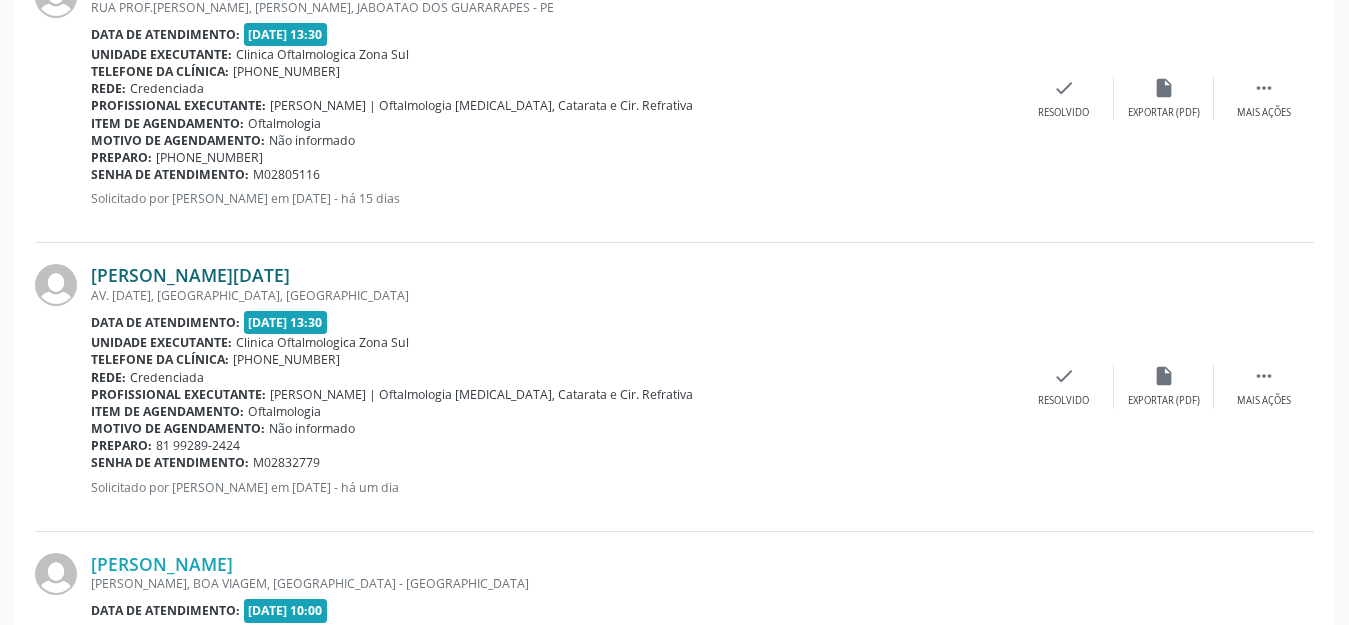 click on "[PERSON_NAME][DATE]" at bounding box center (190, 275) 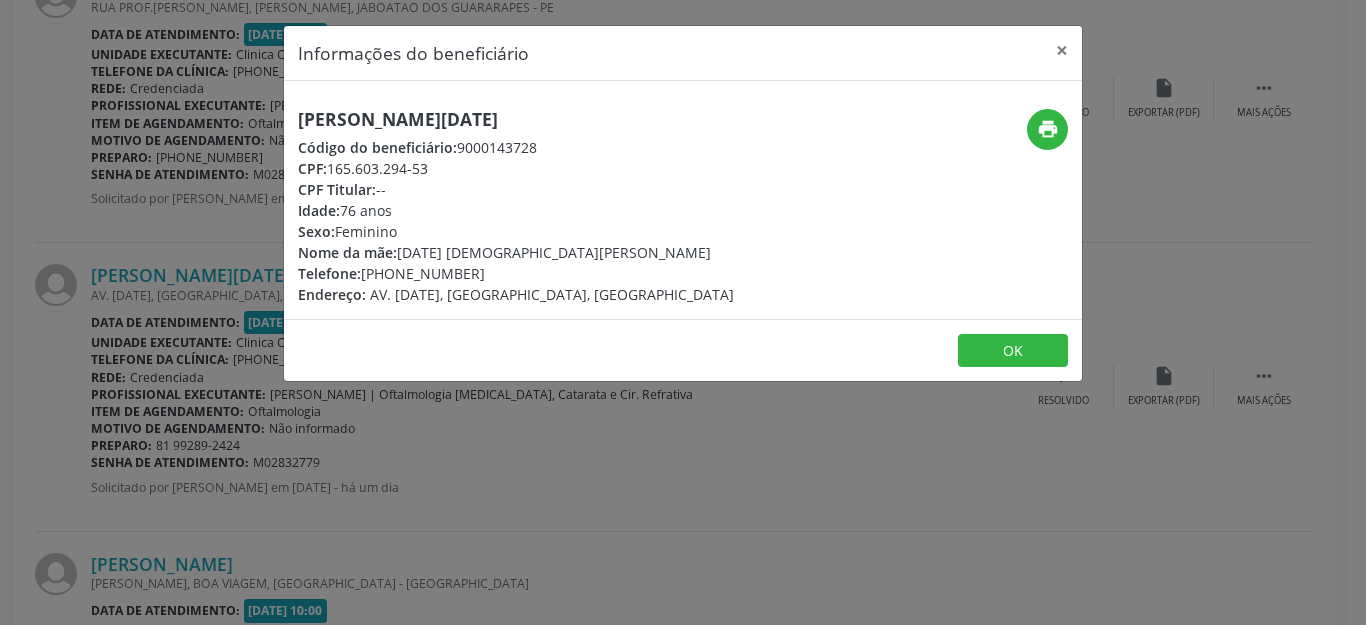 drag, startPoint x: 539, startPoint y: 115, endPoint x: 300, endPoint y: 123, distance: 239.13385 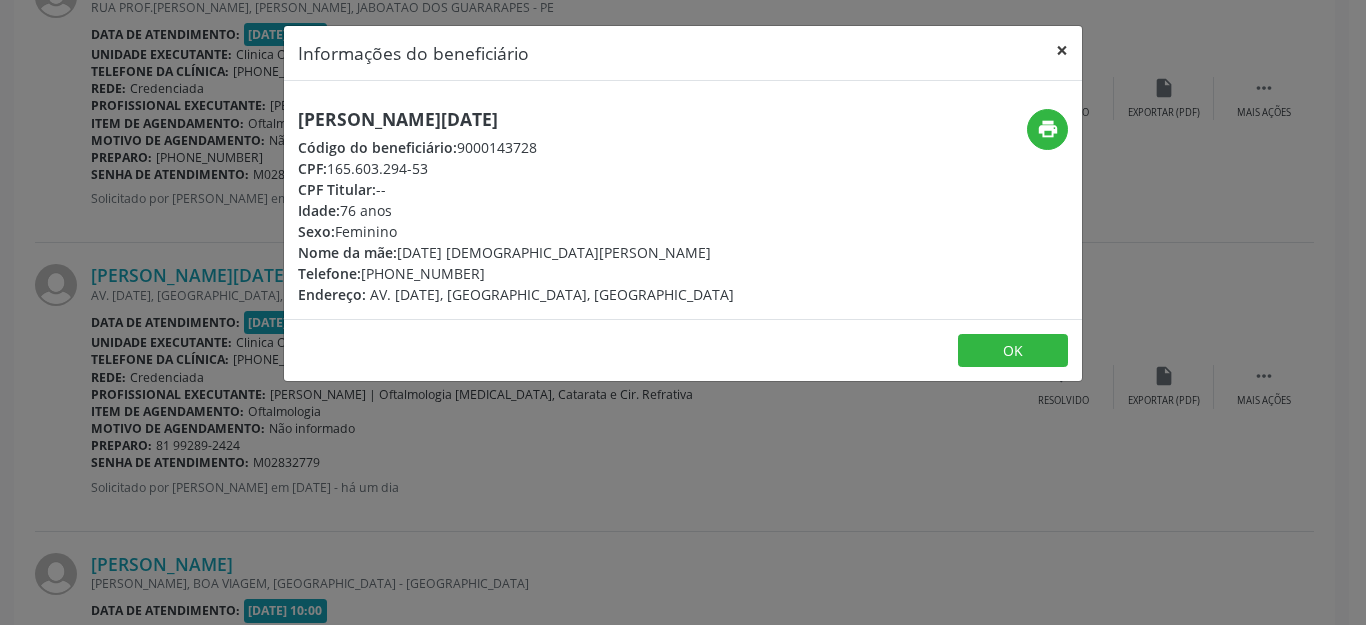 click on "×" at bounding box center [1062, 50] 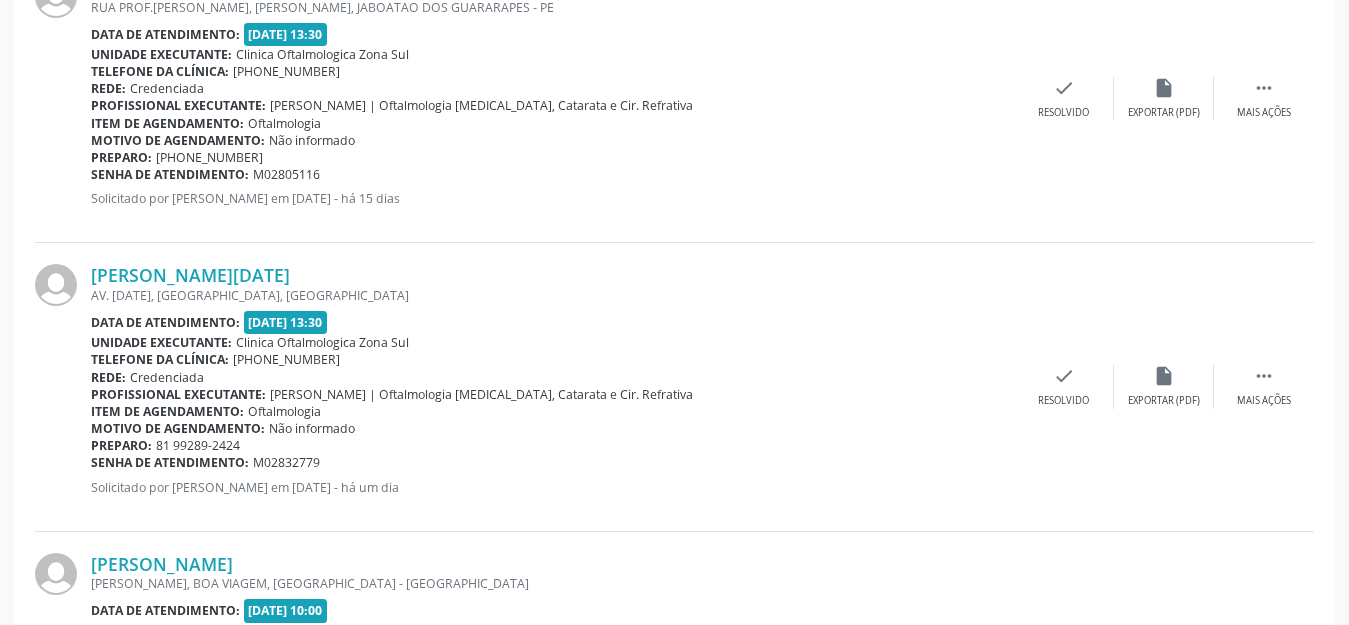 drag, startPoint x: 336, startPoint y: 458, endPoint x: 91, endPoint y: 449, distance: 245.16525 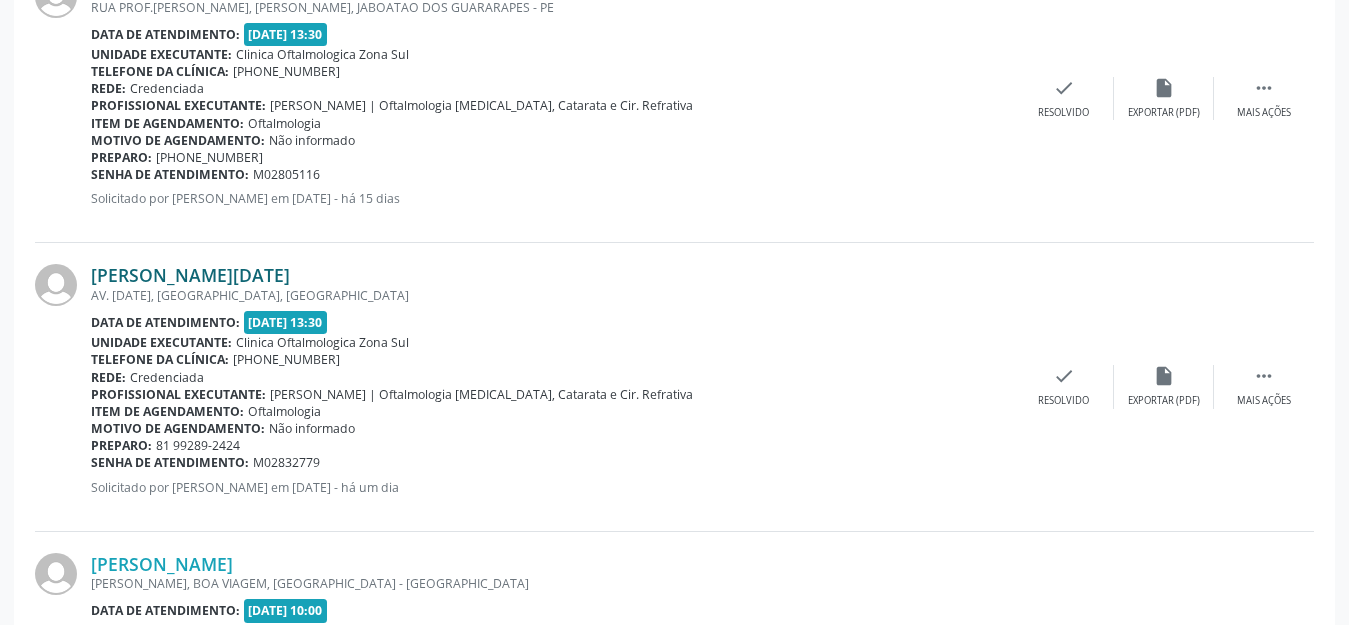 click on "[PERSON_NAME][DATE]" at bounding box center (190, 275) 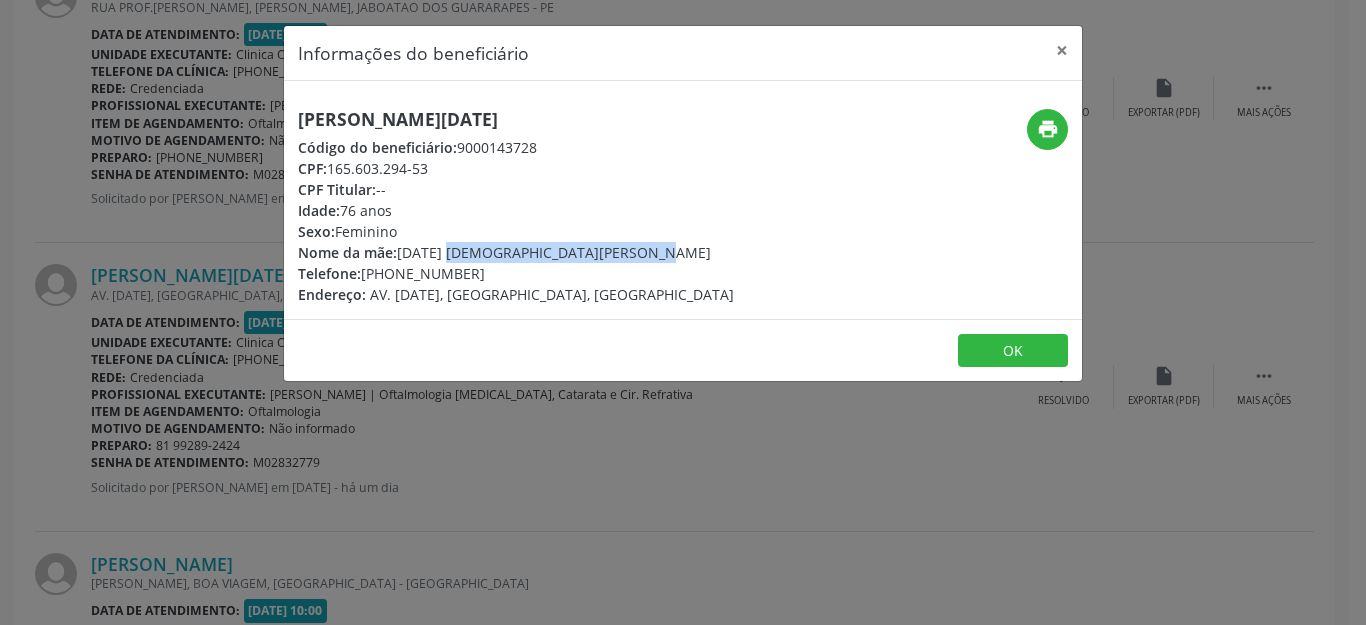 drag, startPoint x: 585, startPoint y: 250, endPoint x: 401, endPoint y: 250, distance: 184 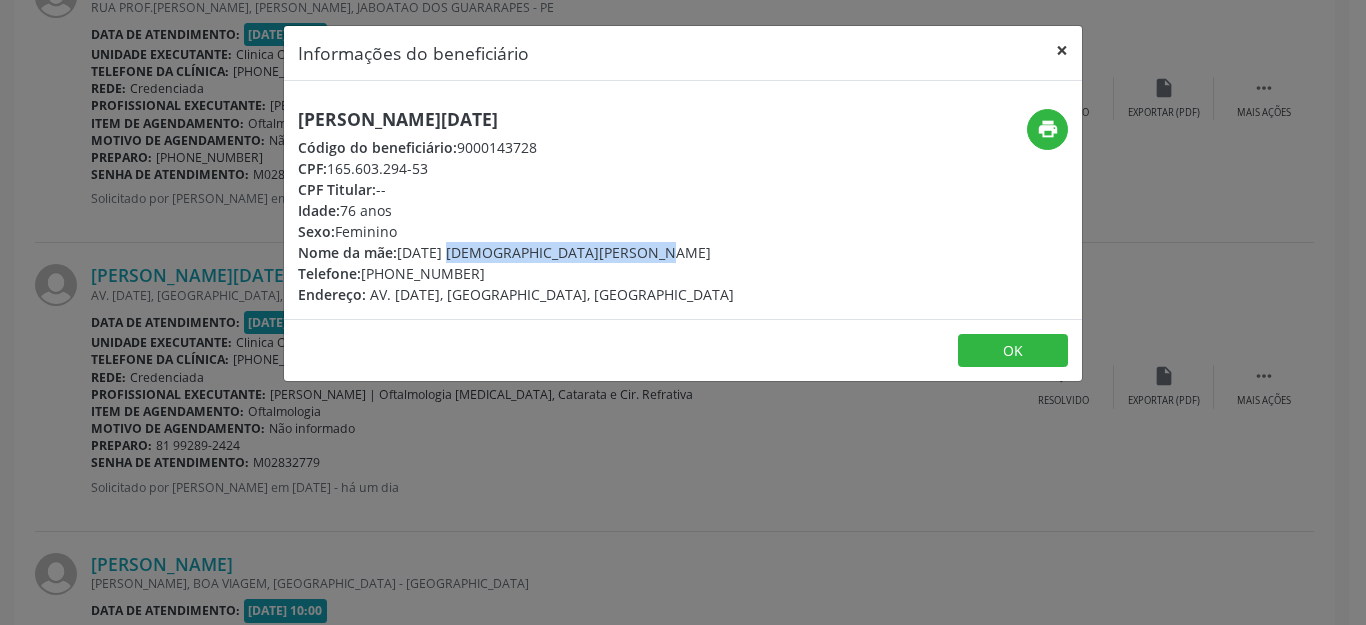 click on "×" at bounding box center [1062, 50] 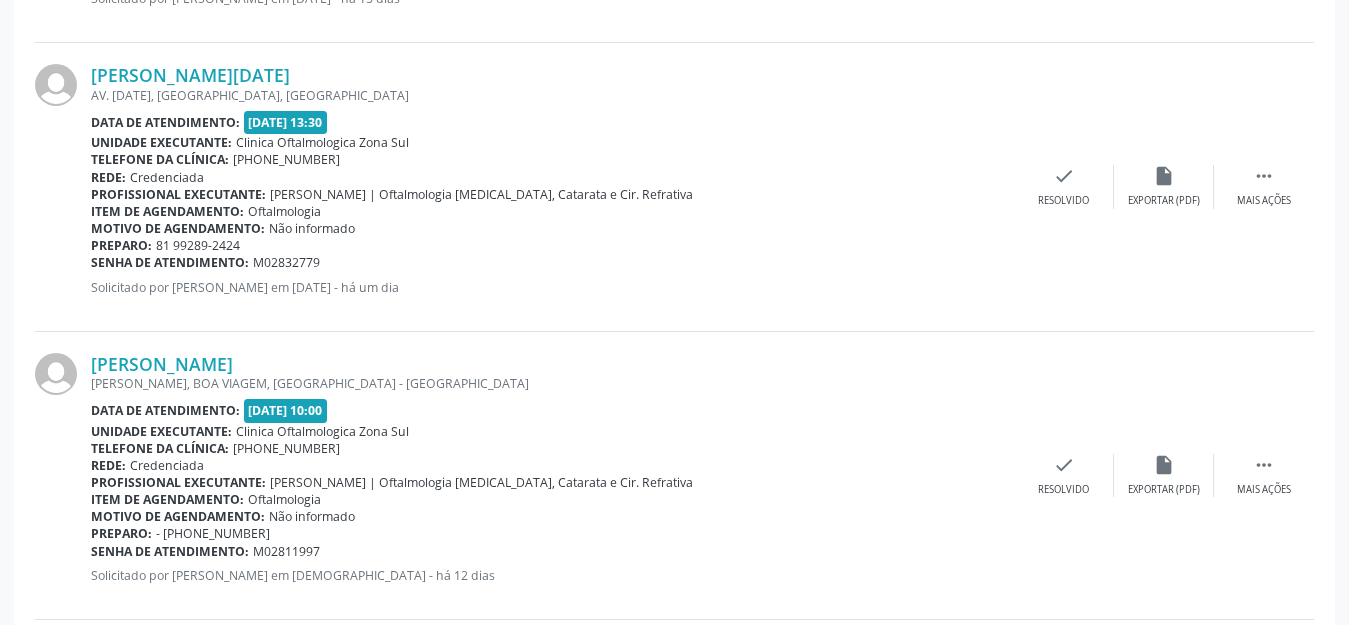 scroll, scrollTop: 2000, scrollLeft: 0, axis: vertical 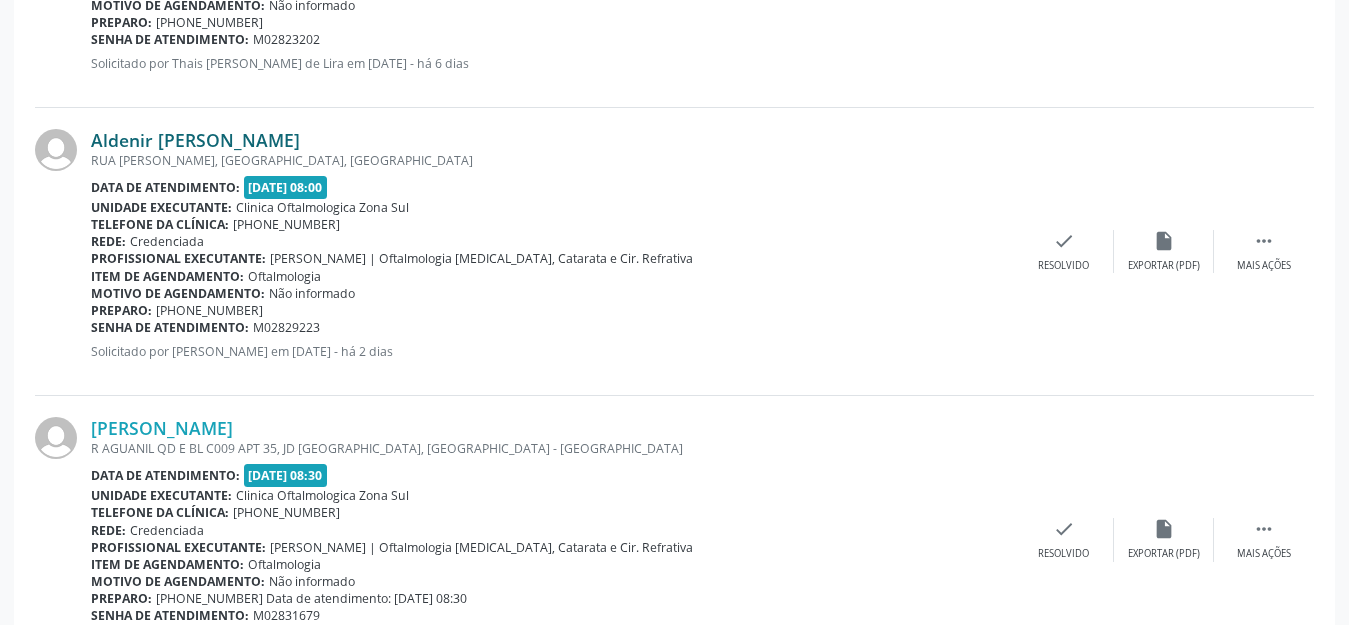 click on "Aldenir [PERSON_NAME]" at bounding box center [195, 140] 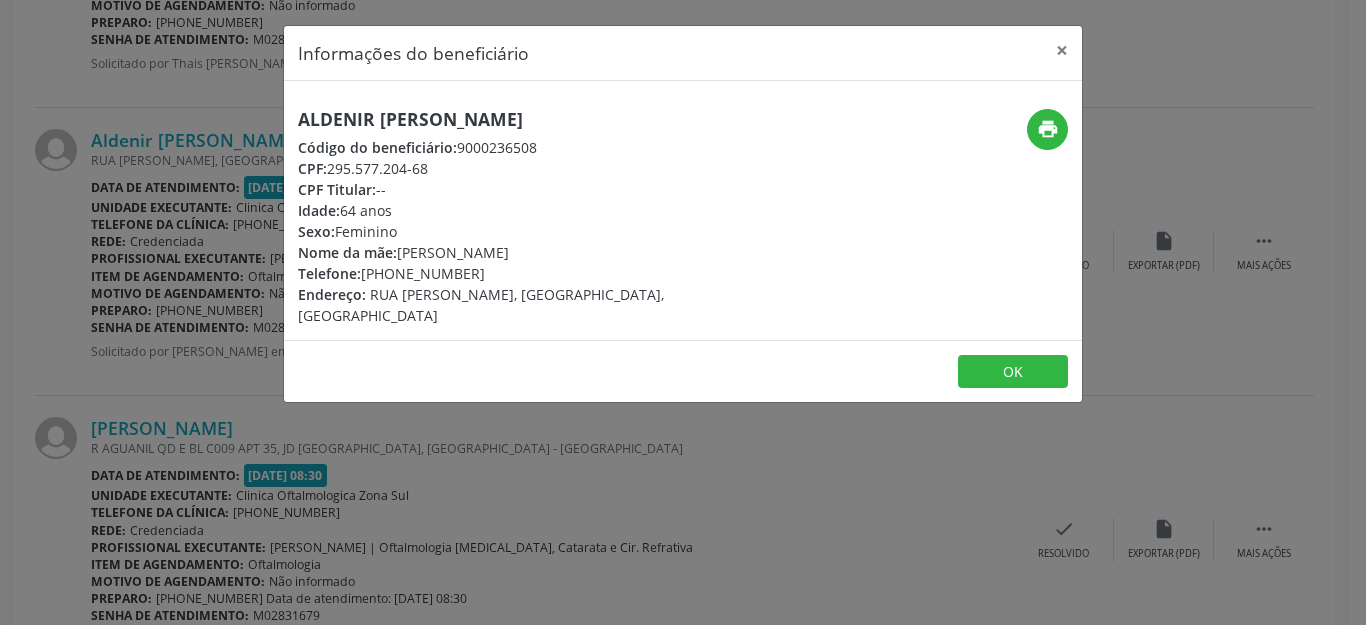 drag, startPoint x: 690, startPoint y: 112, endPoint x: 293, endPoint y: 113, distance: 397.00125 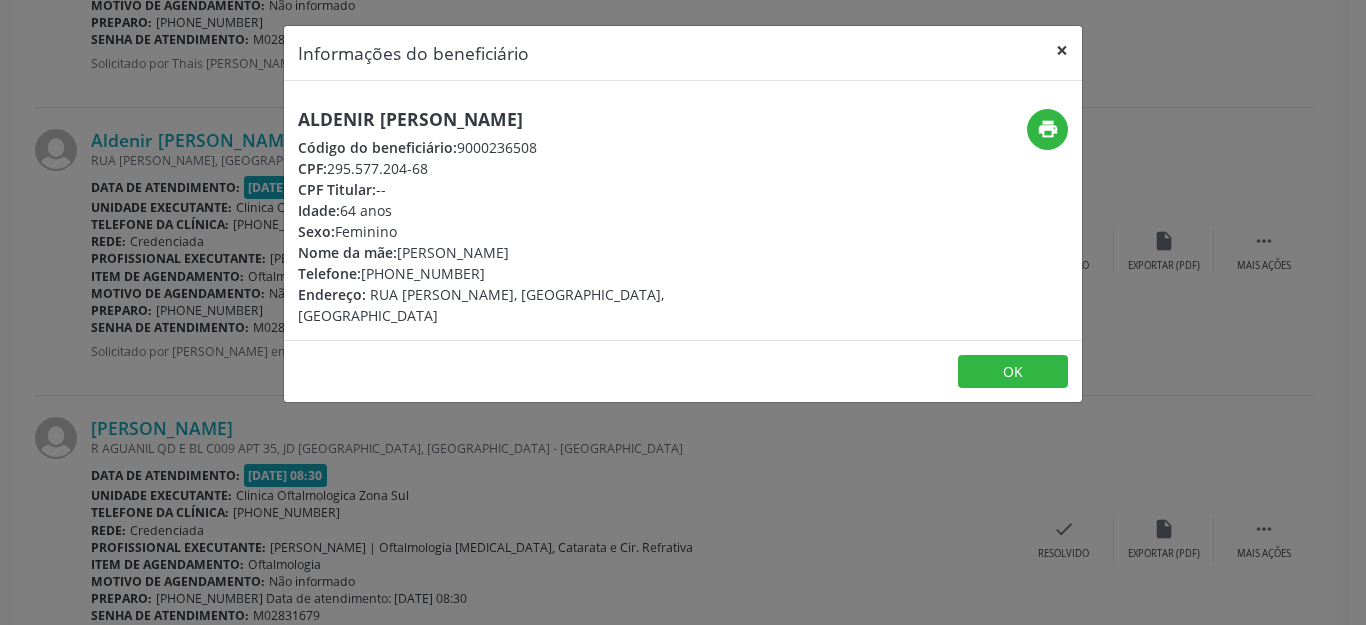 drag, startPoint x: 1060, startPoint y: 48, endPoint x: 720, endPoint y: 158, distance: 357.35138 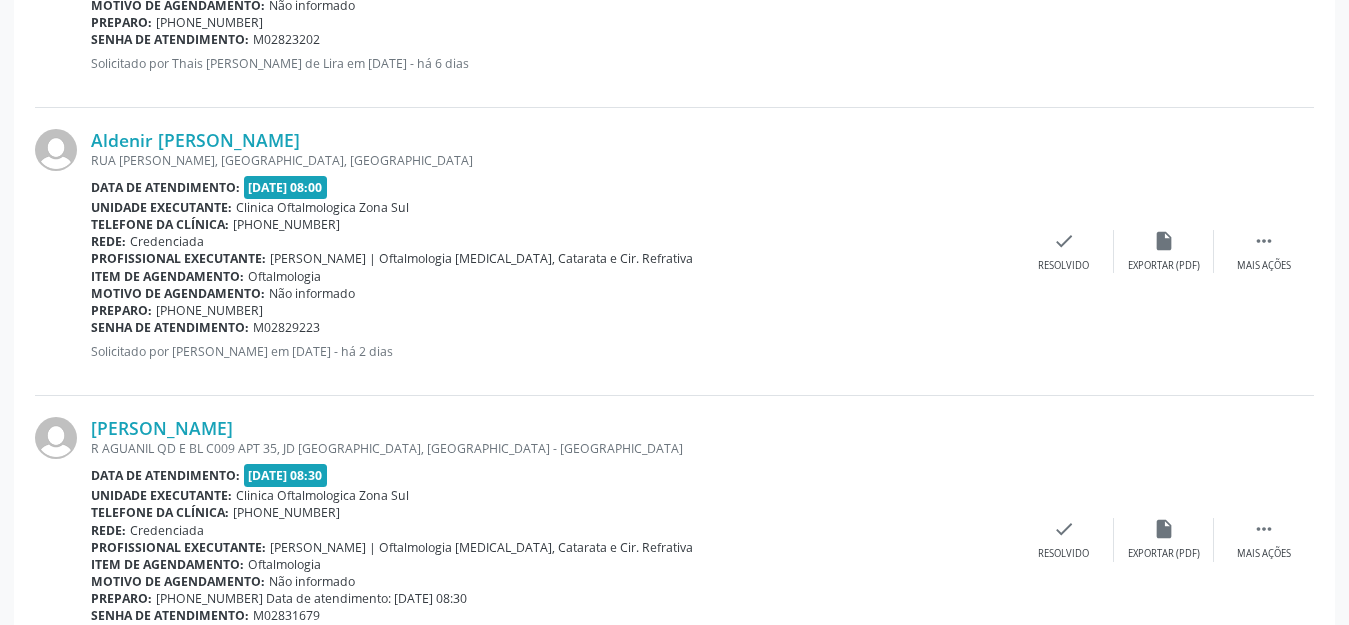 drag, startPoint x: 328, startPoint y: 314, endPoint x: 93, endPoint y: 309, distance: 235.05319 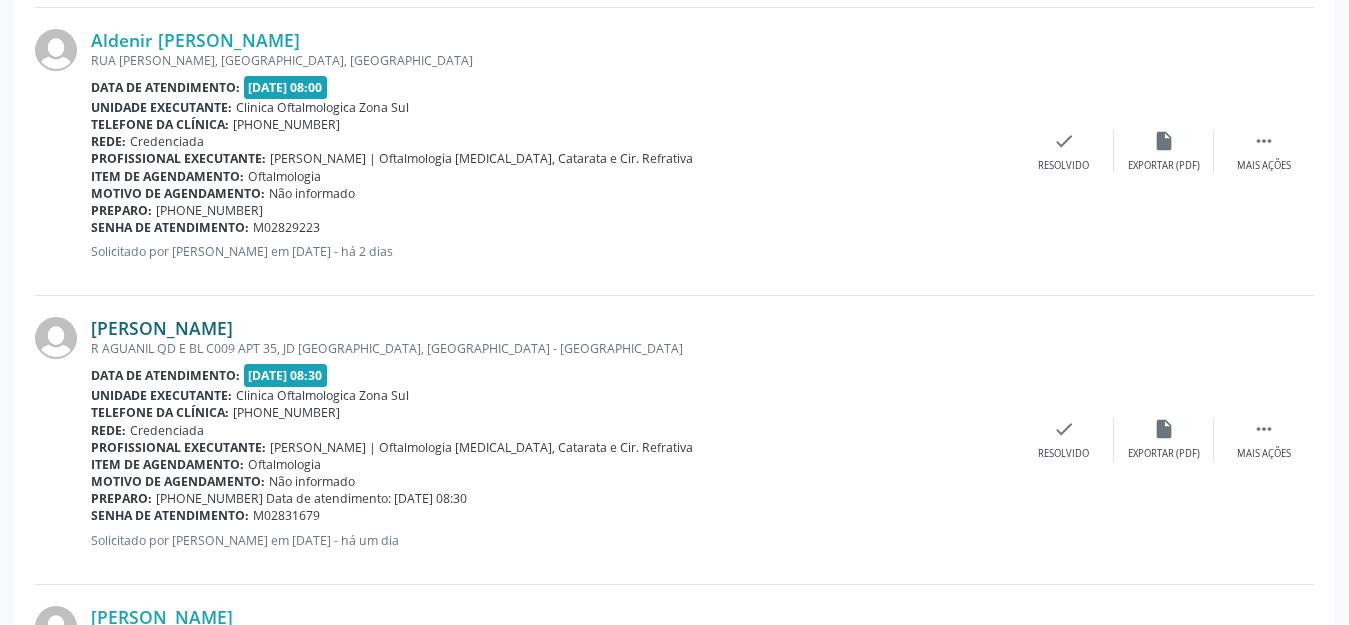 click on "[PERSON_NAME]" at bounding box center (162, 328) 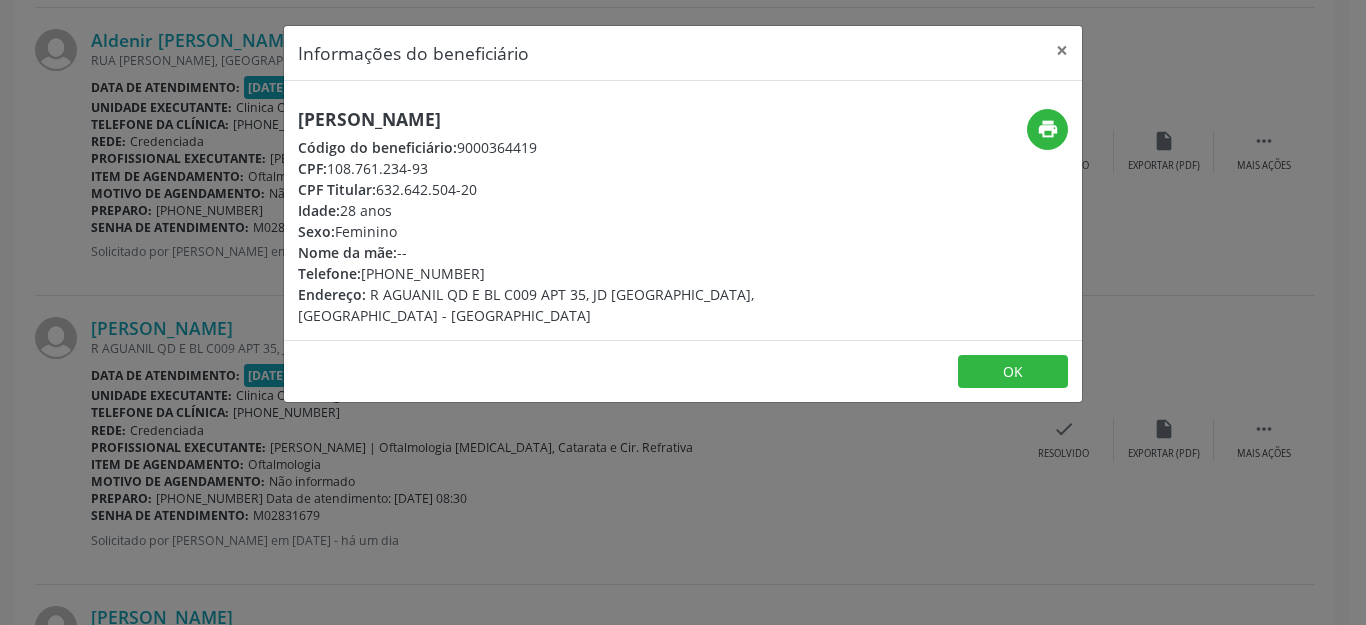 drag, startPoint x: 653, startPoint y: 123, endPoint x: 301, endPoint y: 117, distance: 352.05115 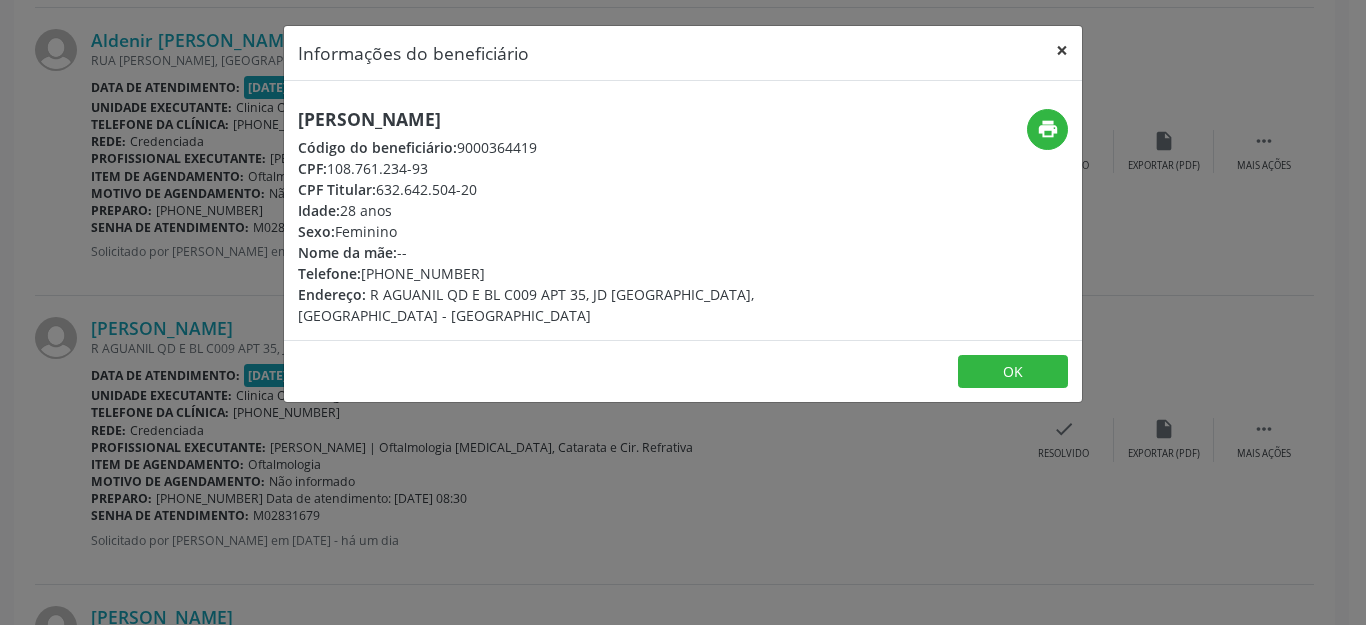 click on "×" at bounding box center [1062, 50] 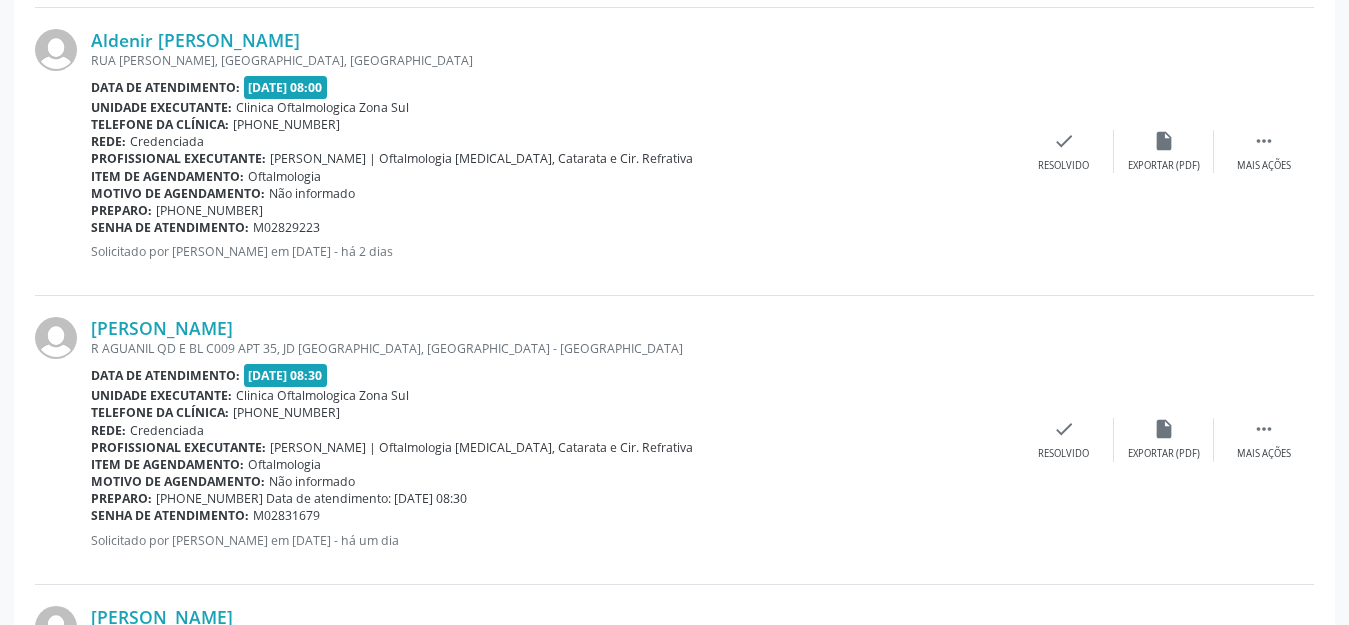 drag, startPoint x: 280, startPoint y: 495, endPoint x: 94, endPoint y: 495, distance: 186 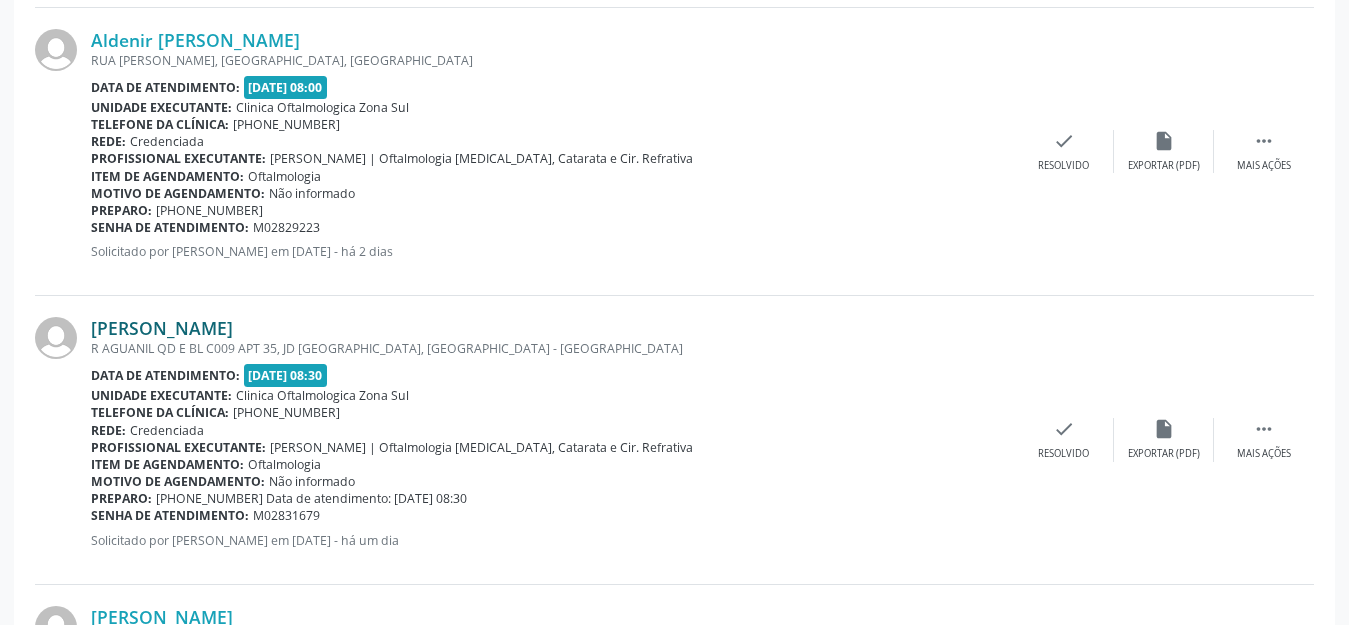 drag, startPoint x: 410, startPoint y: 307, endPoint x: 95, endPoint y: 318, distance: 315.19202 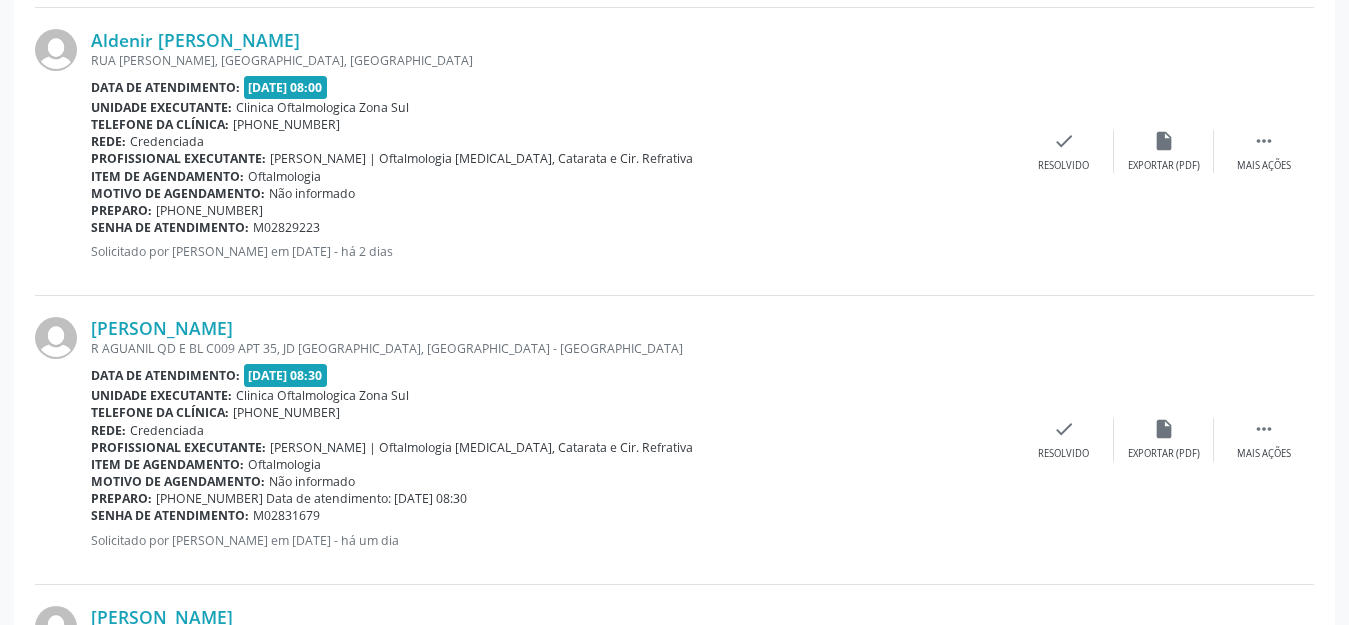 copy on "[PERSON_NAME]" 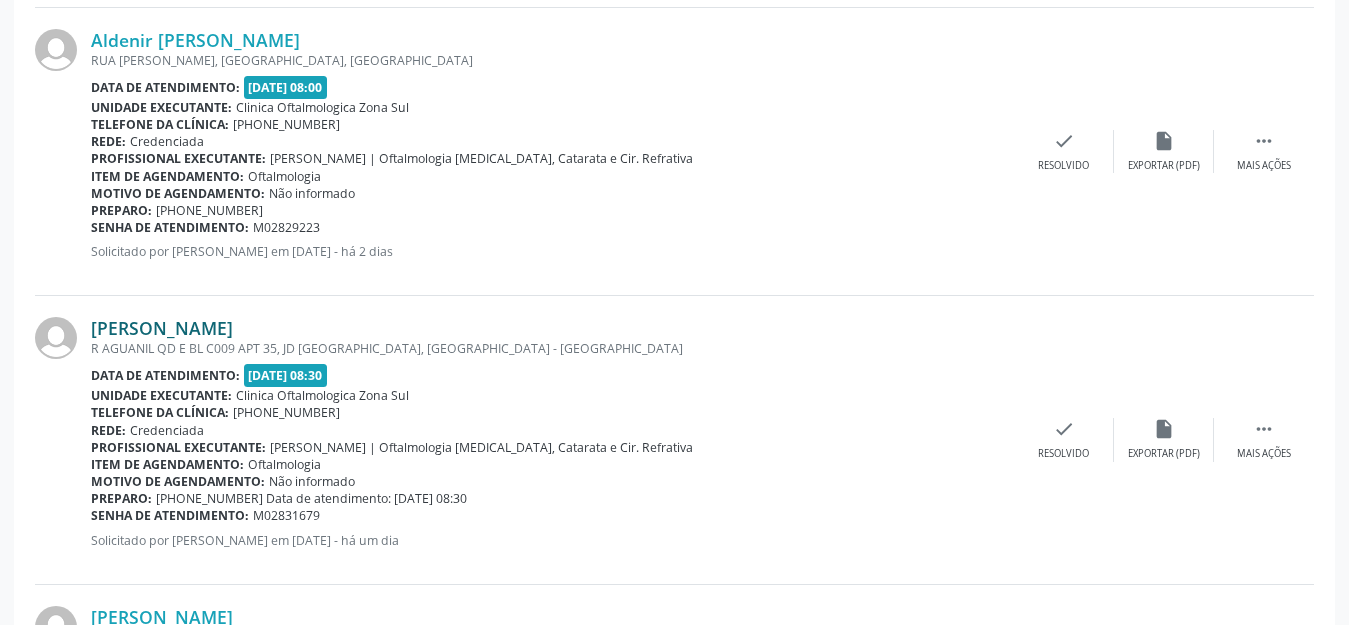 click on "[PERSON_NAME]" at bounding box center (162, 328) 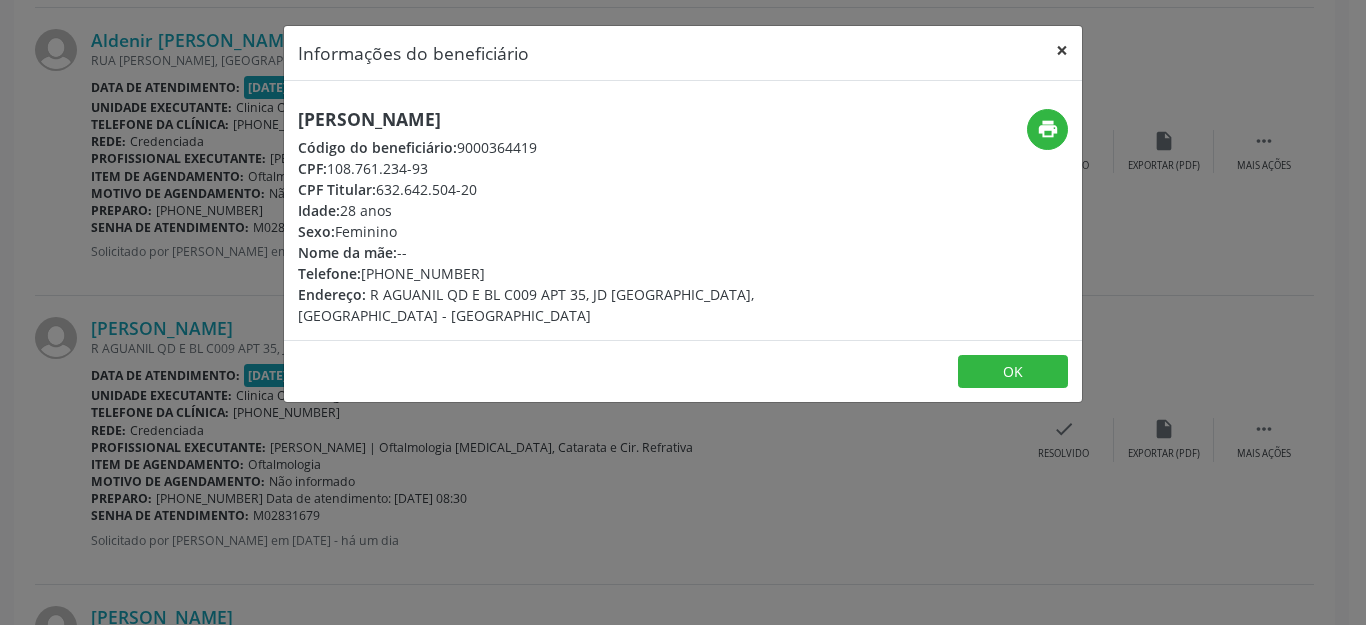 click on "×" at bounding box center (1062, 50) 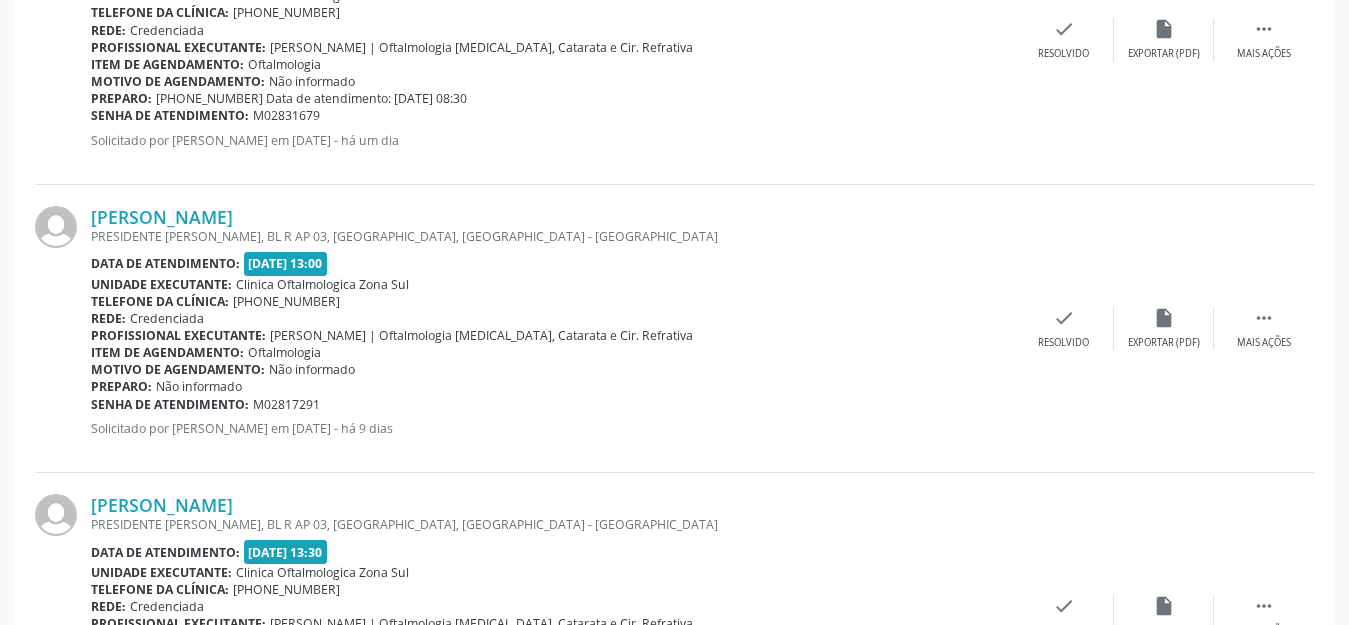 scroll, scrollTop: 3300, scrollLeft: 0, axis: vertical 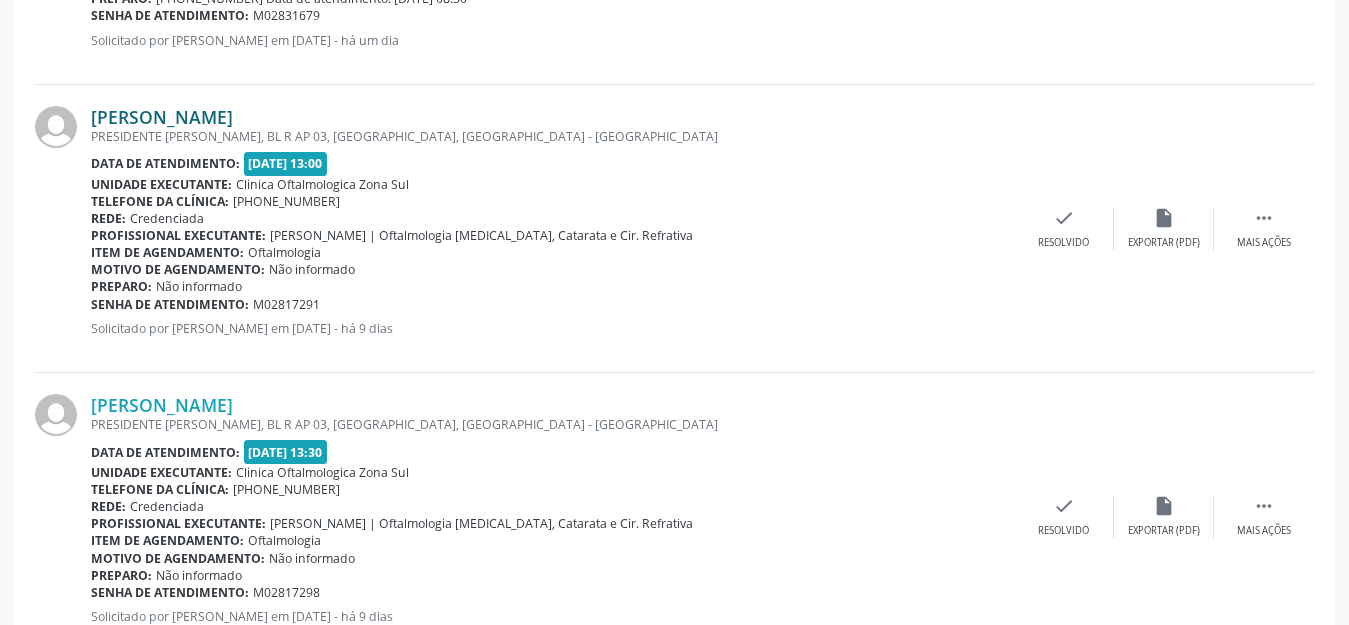 click on "[PERSON_NAME]" at bounding box center (162, 117) 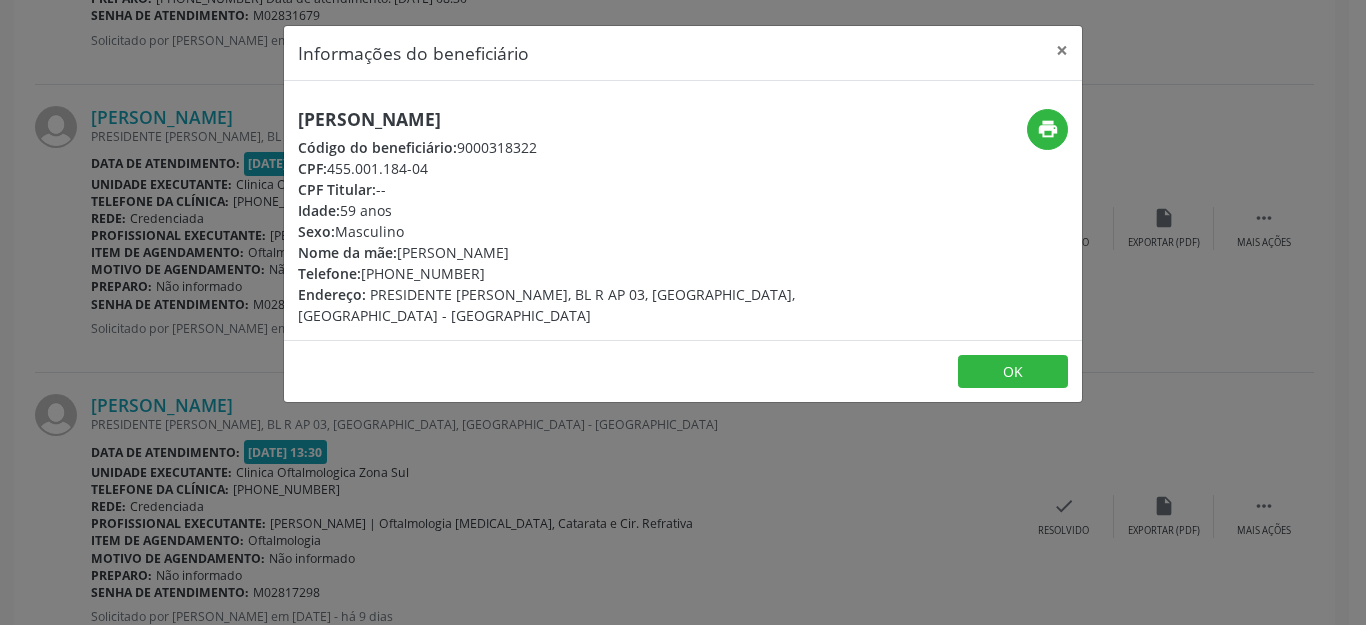 drag, startPoint x: 525, startPoint y: 116, endPoint x: 292, endPoint y: 109, distance: 233.10513 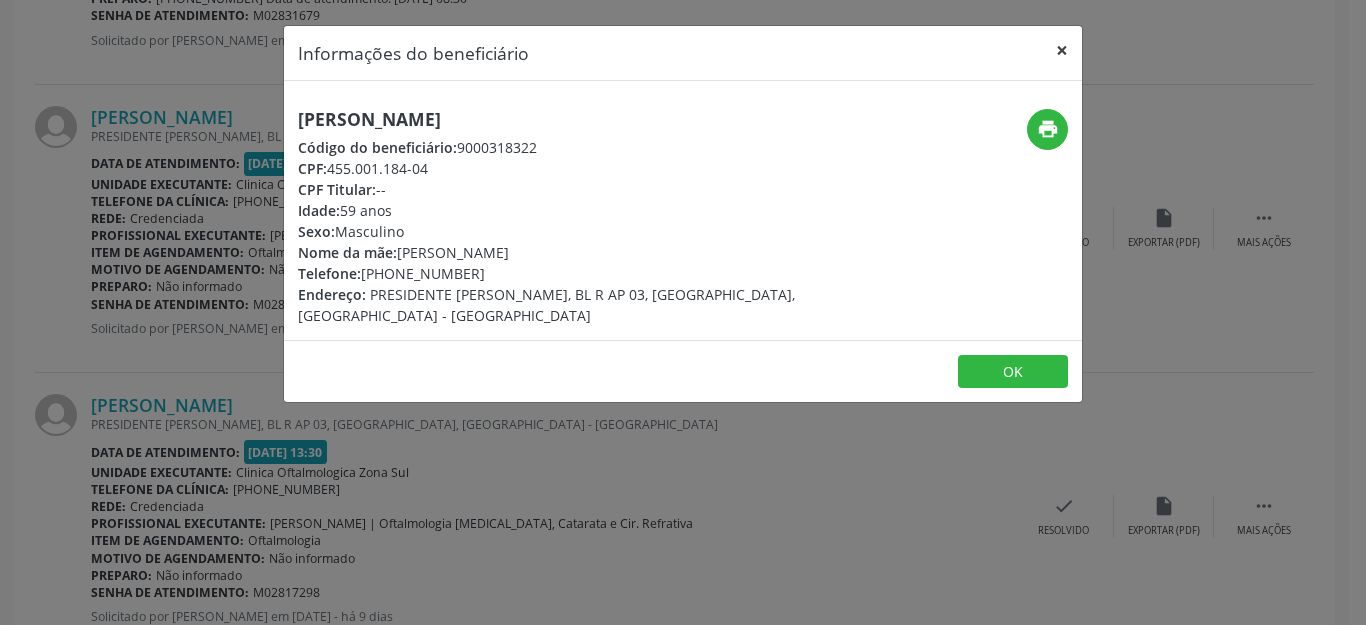 drag, startPoint x: 1061, startPoint y: 46, endPoint x: 847, endPoint y: 86, distance: 217.70622 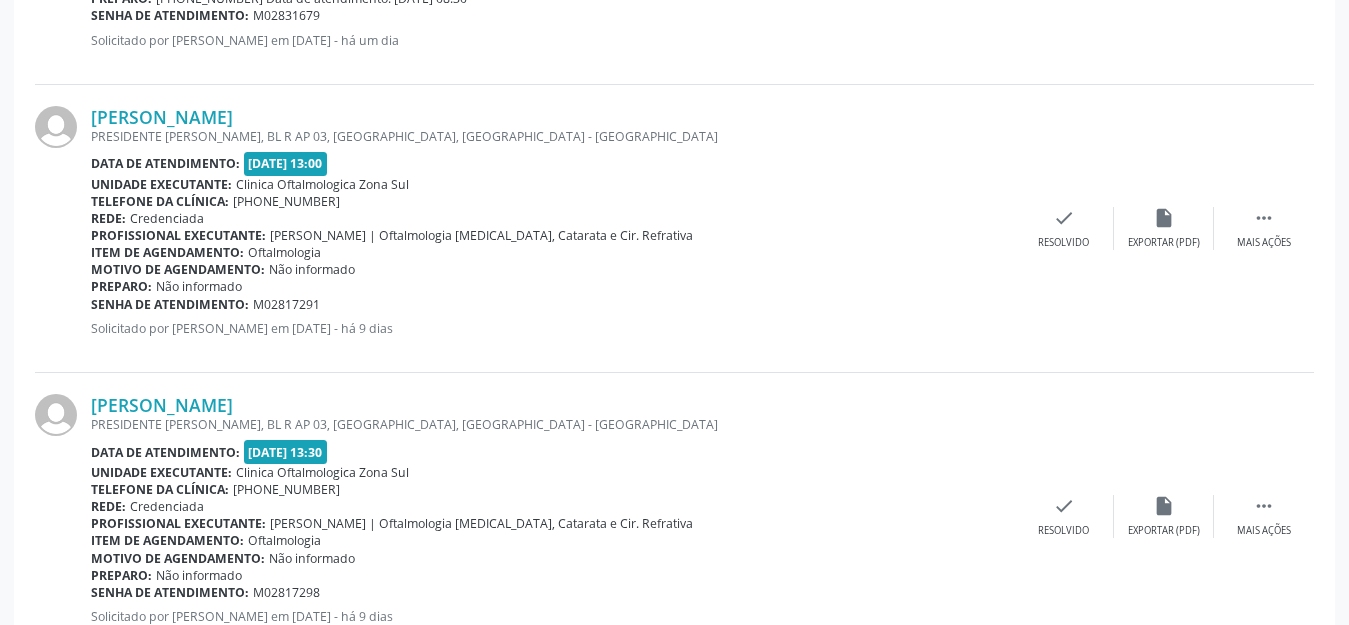 drag, startPoint x: 322, startPoint y: 285, endPoint x: 93, endPoint y: 288, distance: 229.01965 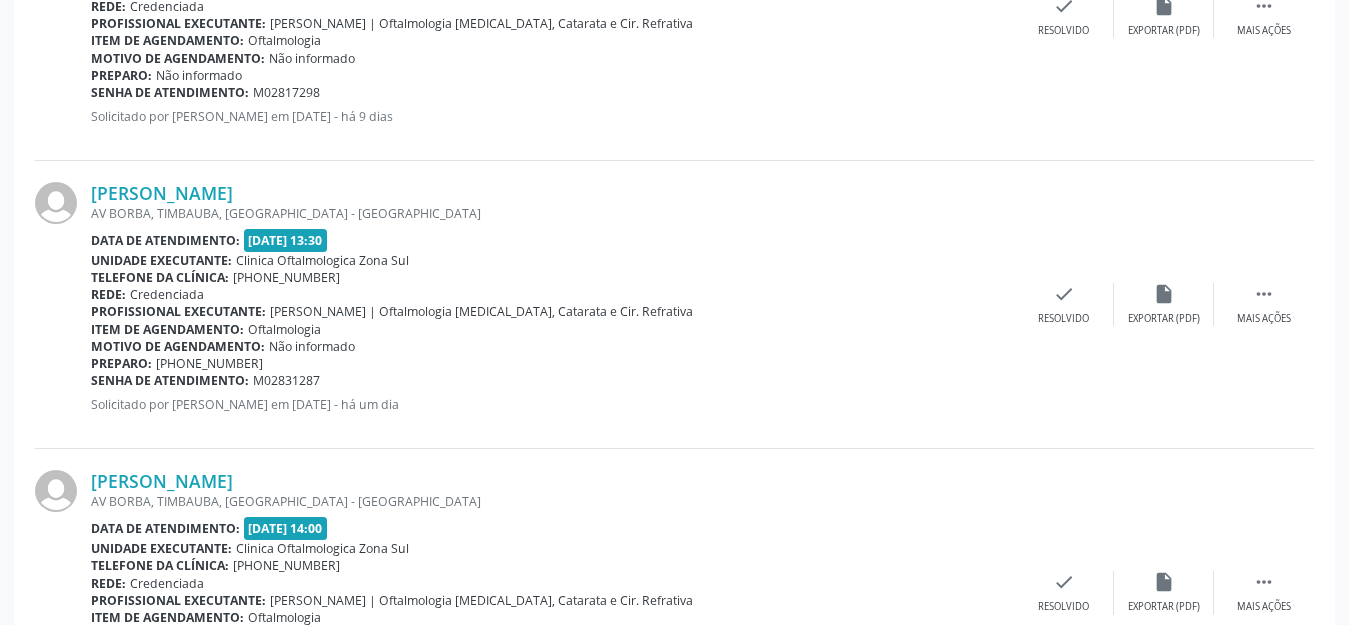 scroll, scrollTop: 3900, scrollLeft: 0, axis: vertical 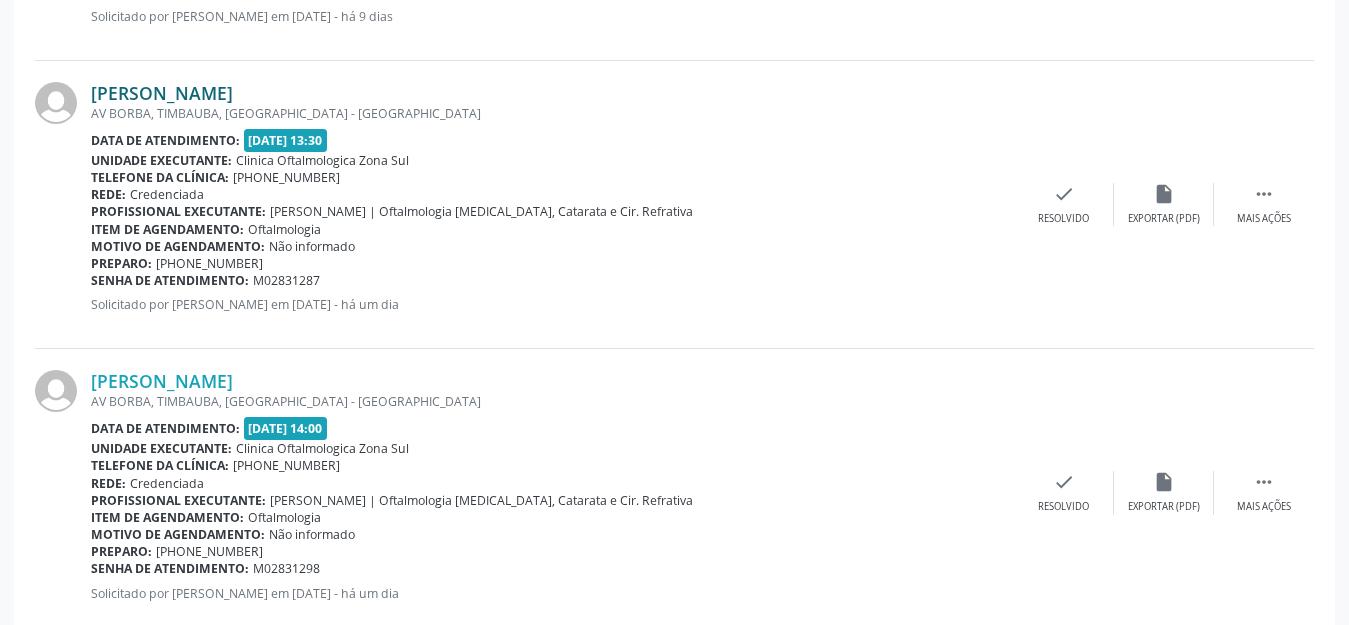 click on "[PERSON_NAME]" at bounding box center (162, 93) 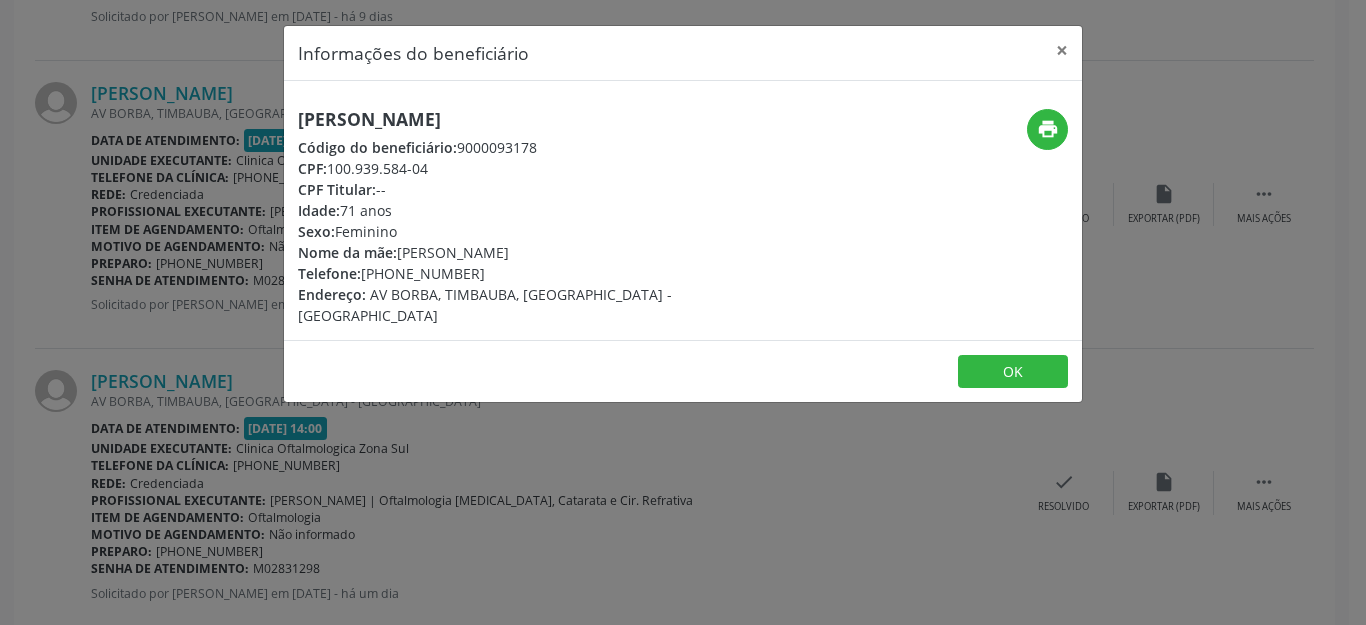 drag, startPoint x: 630, startPoint y: 118, endPoint x: 294, endPoint y: 122, distance: 336.0238 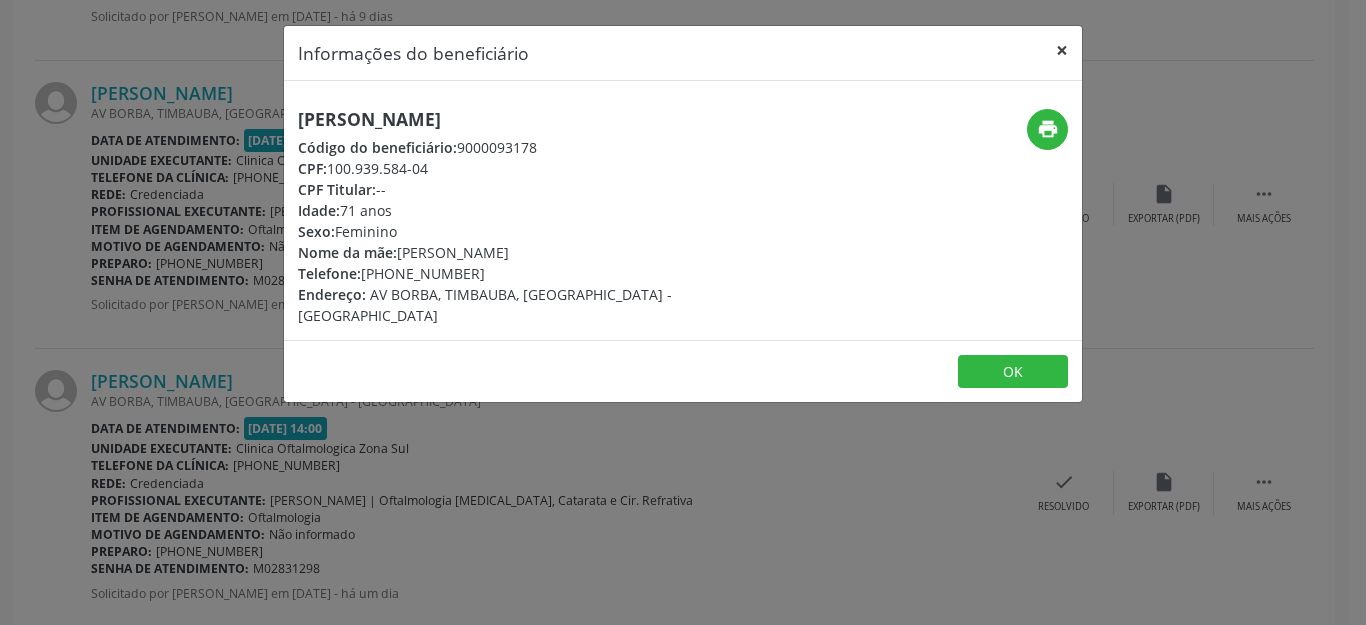 drag, startPoint x: 1063, startPoint y: 53, endPoint x: 655, endPoint y: 147, distance: 418.68842 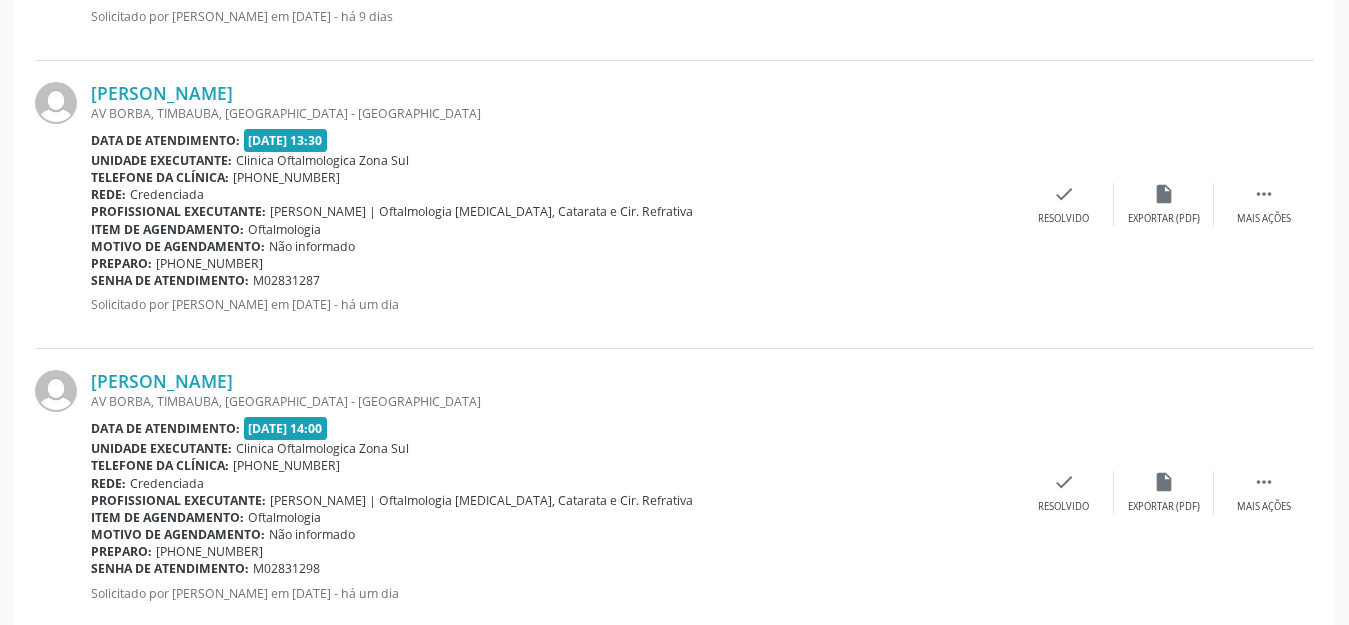 drag, startPoint x: 323, startPoint y: 256, endPoint x: 94, endPoint y: 257, distance: 229.00218 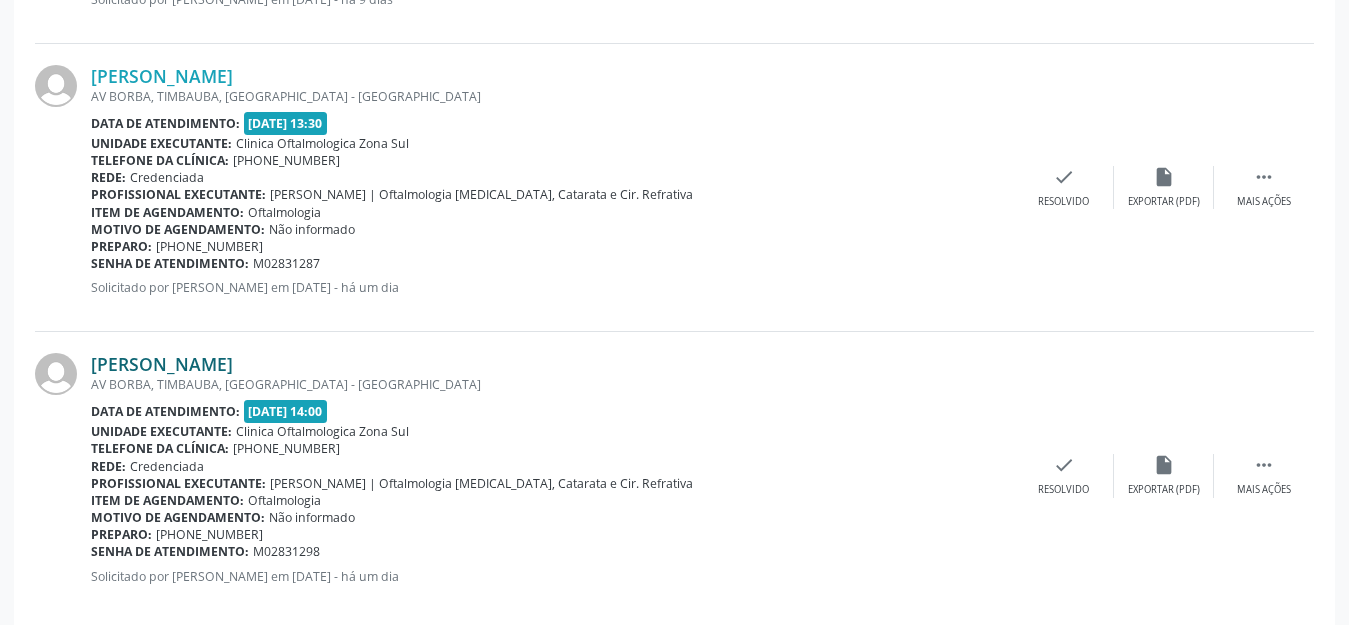 click on "[PERSON_NAME]" at bounding box center [162, 364] 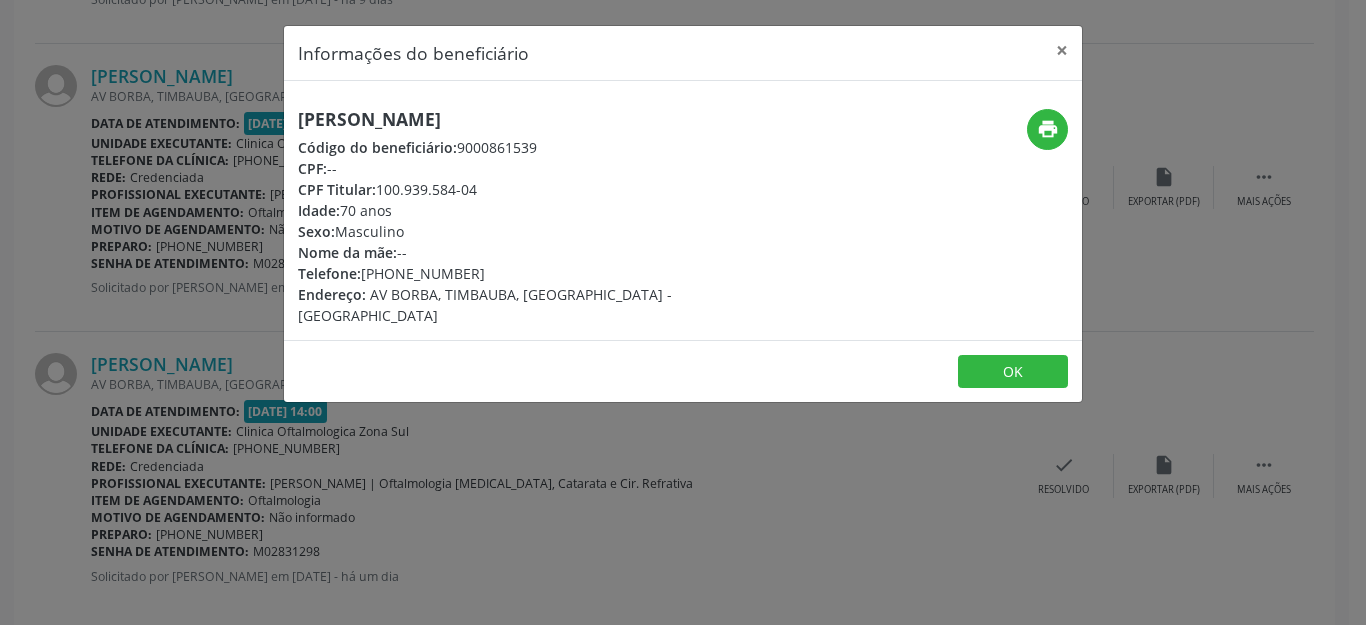 drag, startPoint x: 533, startPoint y: 120, endPoint x: 291, endPoint y: 120, distance: 242 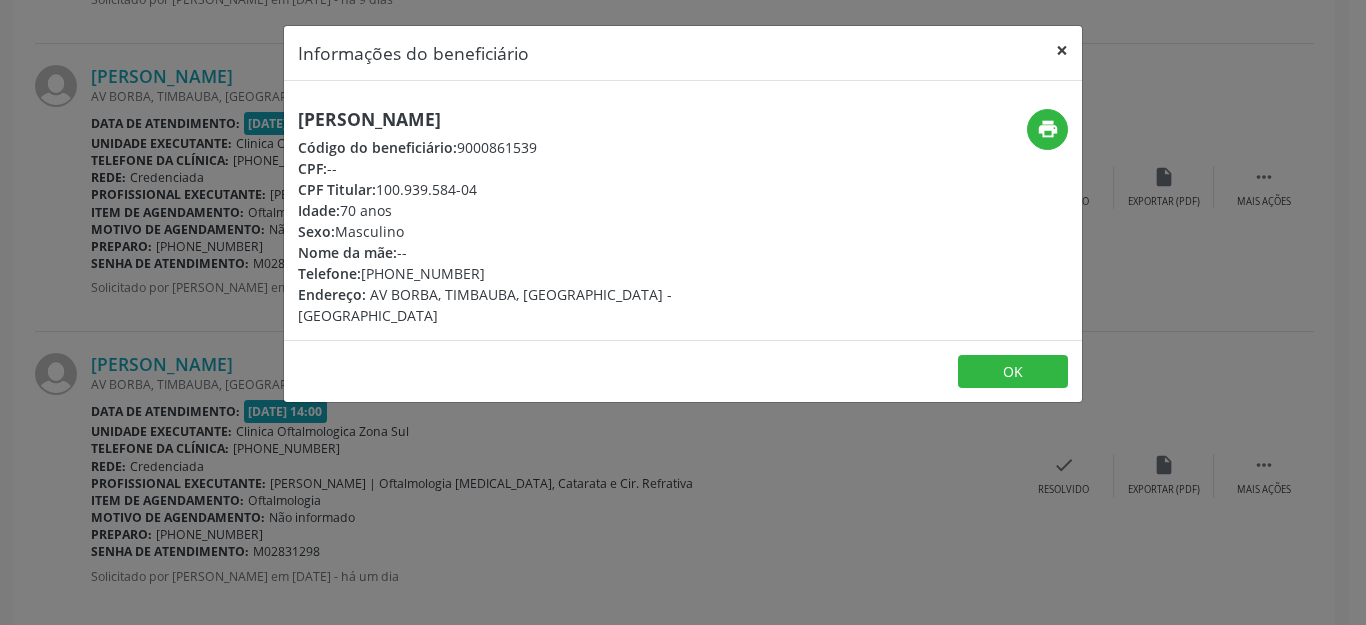 click on "×" at bounding box center [1062, 50] 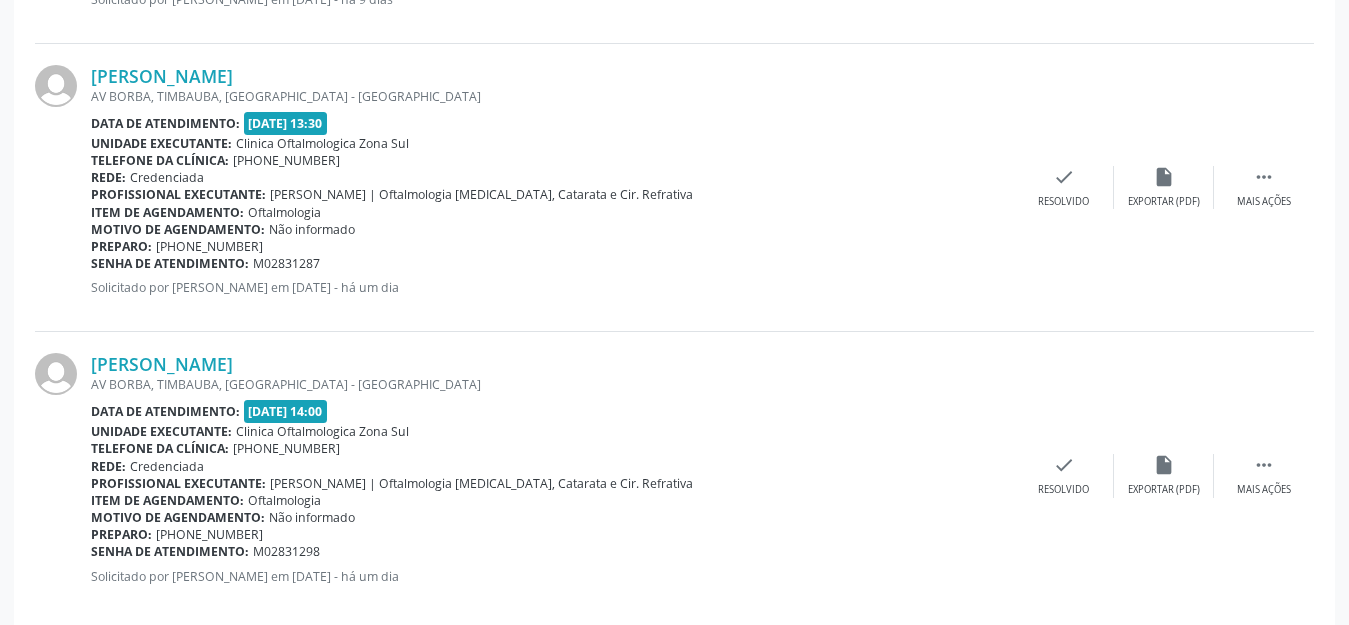 drag, startPoint x: 334, startPoint y: 526, endPoint x: 93, endPoint y: 523, distance: 241.01868 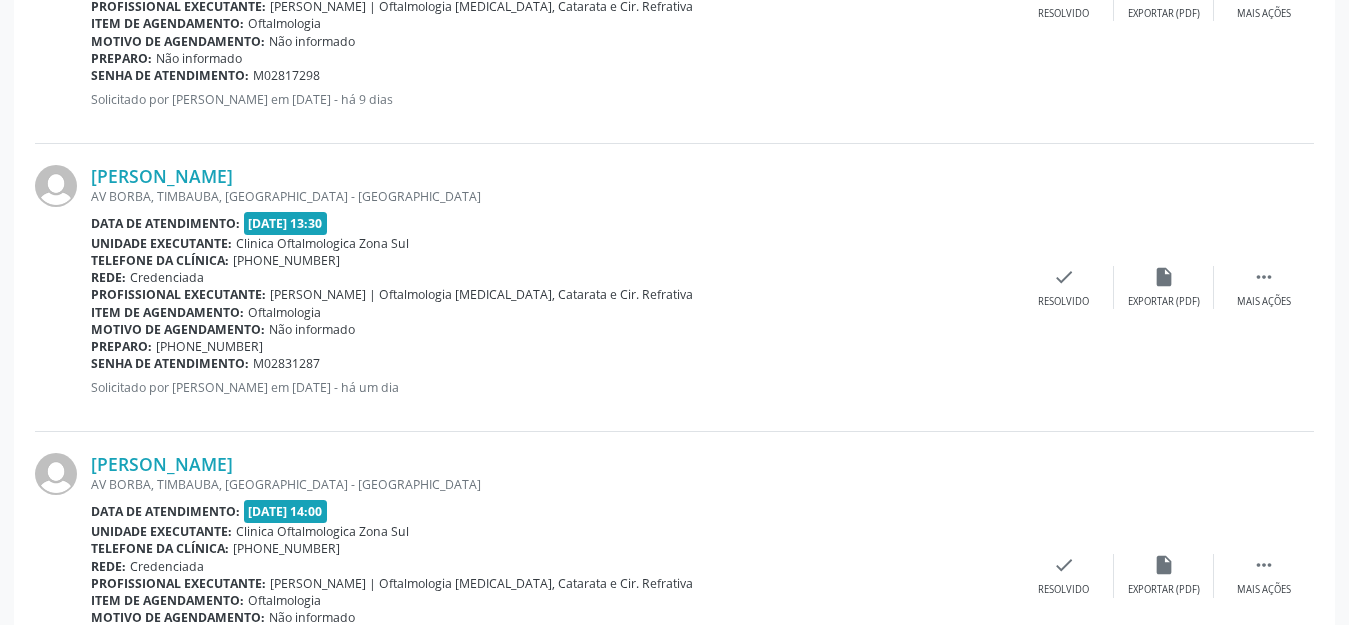 scroll, scrollTop: 3917, scrollLeft: 0, axis: vertical 